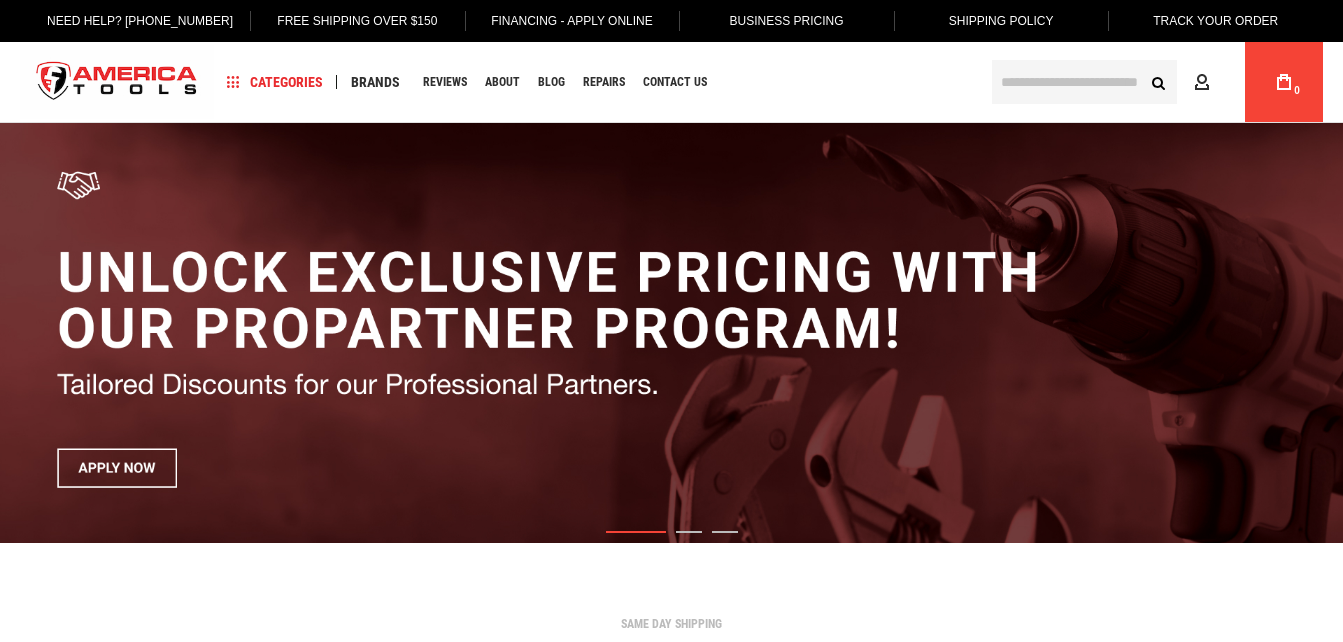 scroll, scrollTop: 0, scrollLeft: 0, axis: both 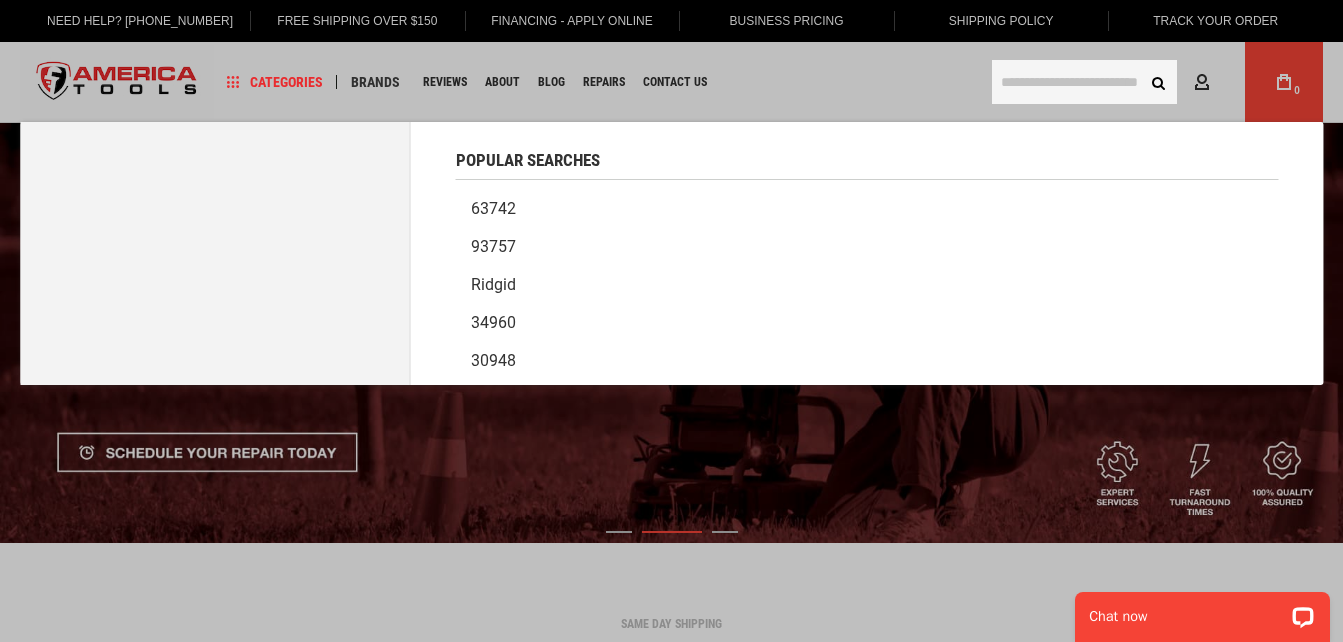 click at bounding box center [1084, 82] 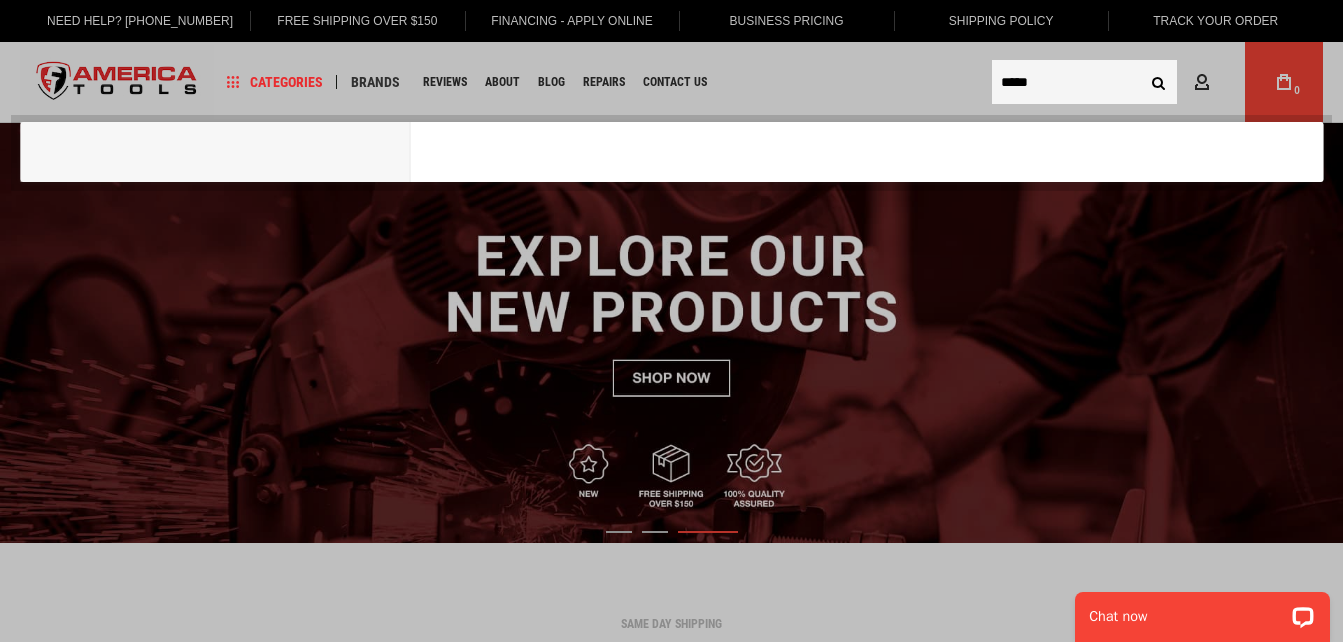 type on "*****" 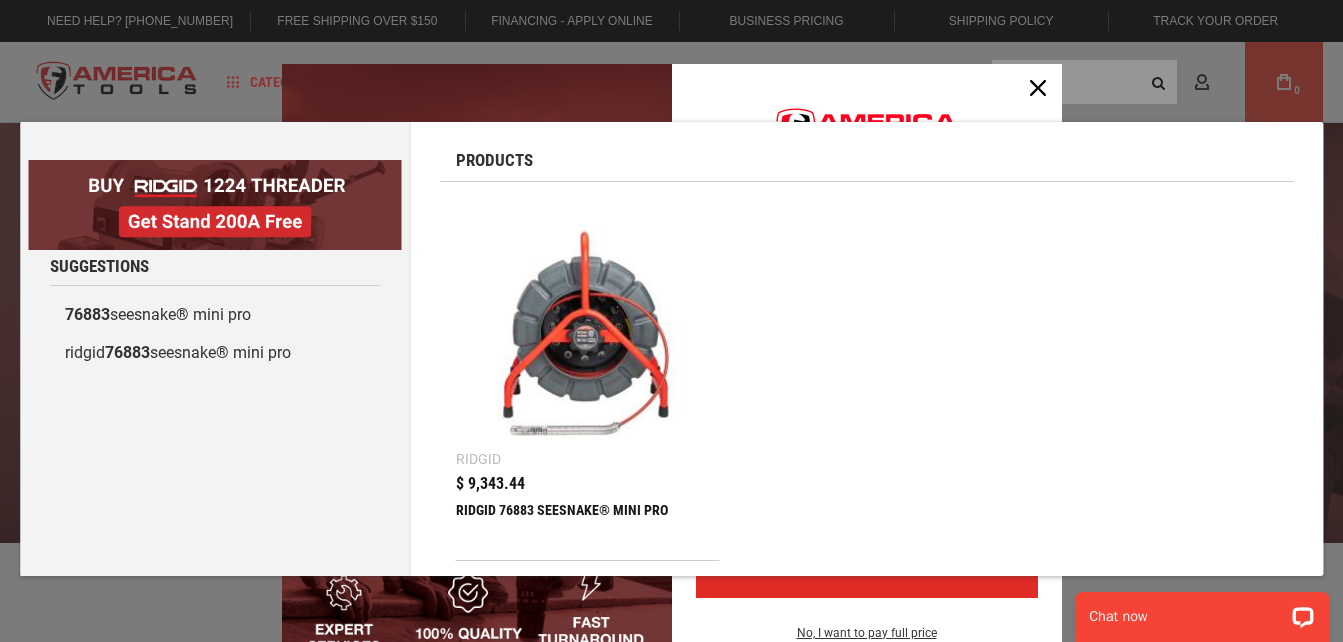 click at bounding box center (588, 329) 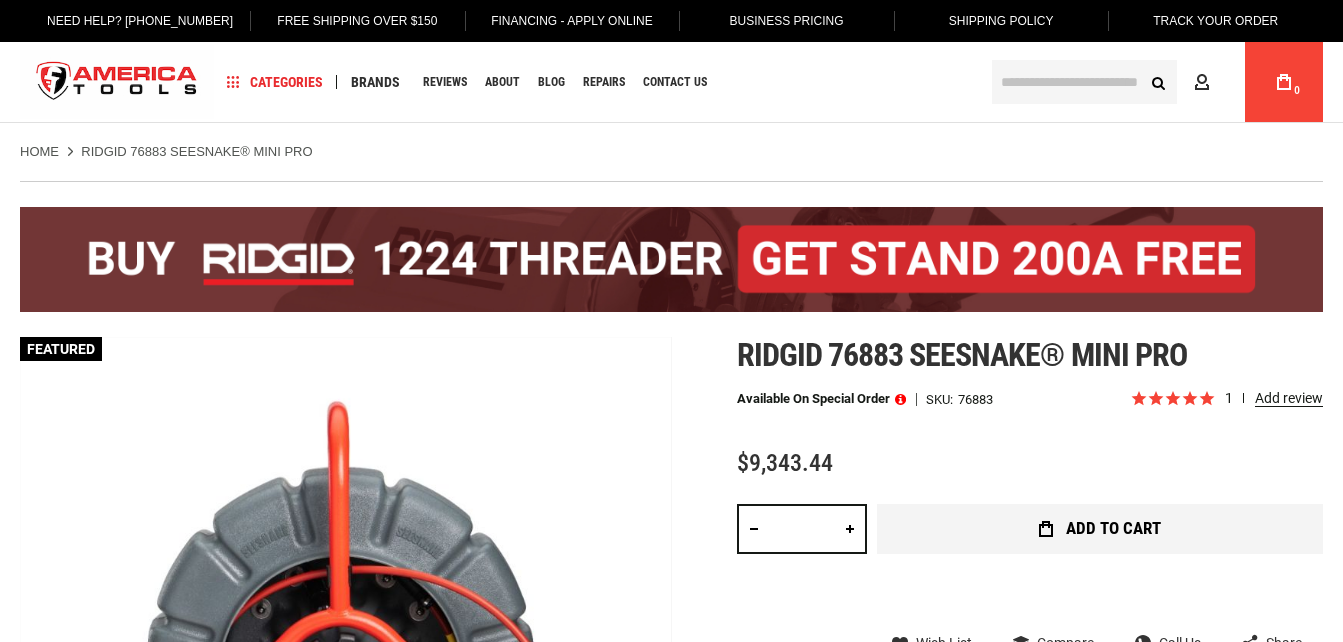 scroll, scrollTop: 0, scrollLeft: 0, axis: both 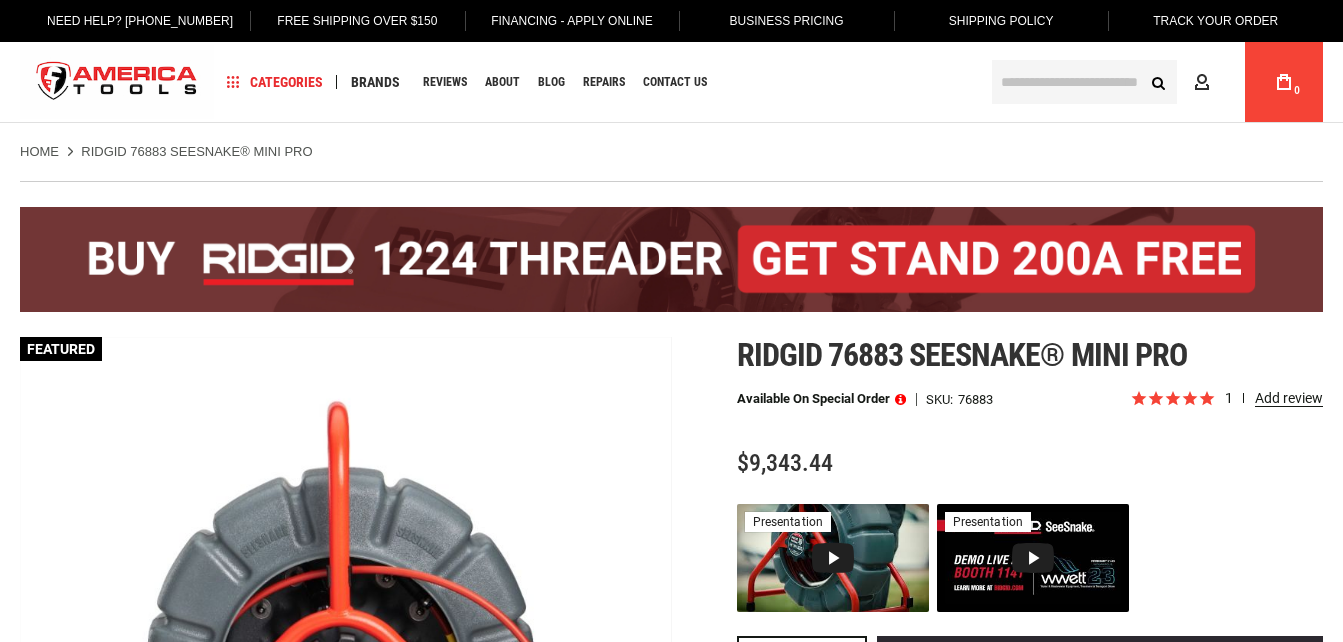 click at bounding box center [1030, 558] 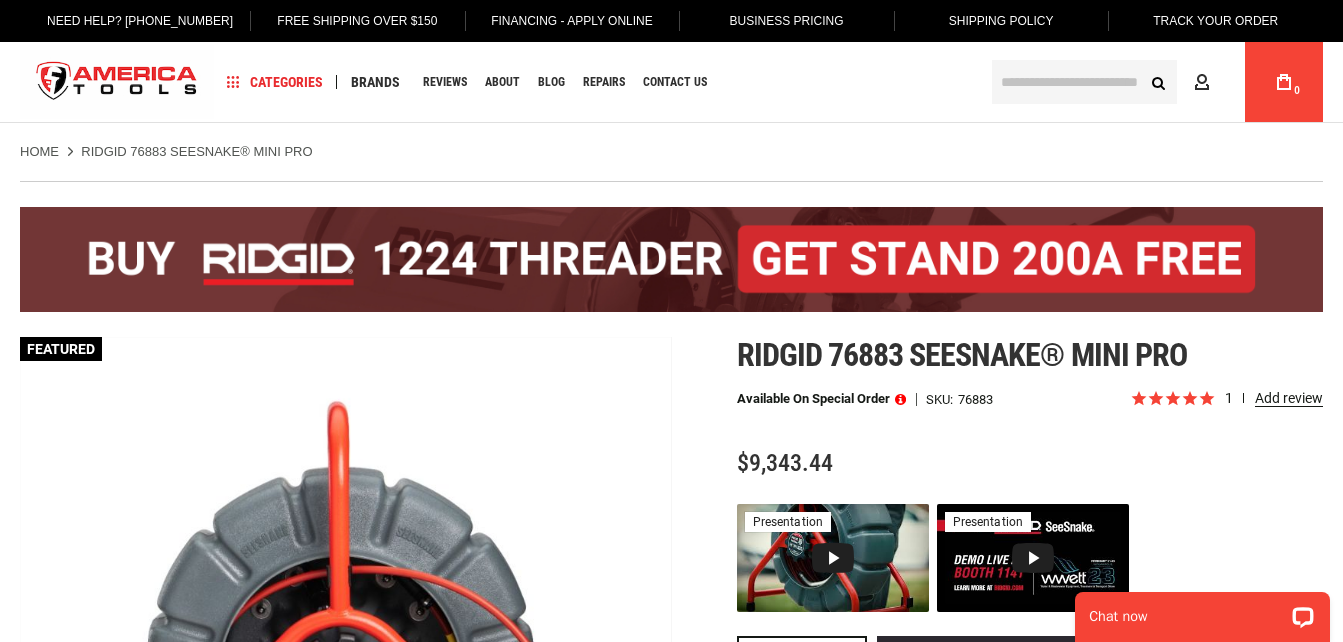 scroll, scrollTop: 0, scrollLeft: 0, axis: both 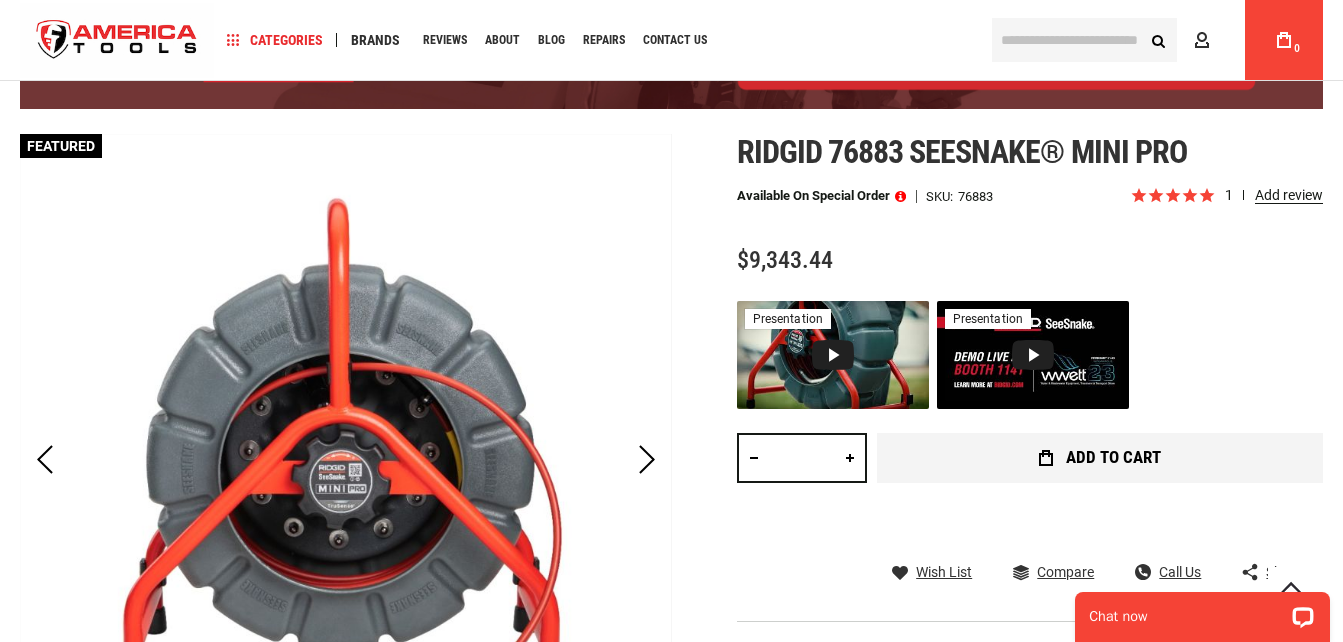click on "Add to Cart" at bounding box center [1100, 458] 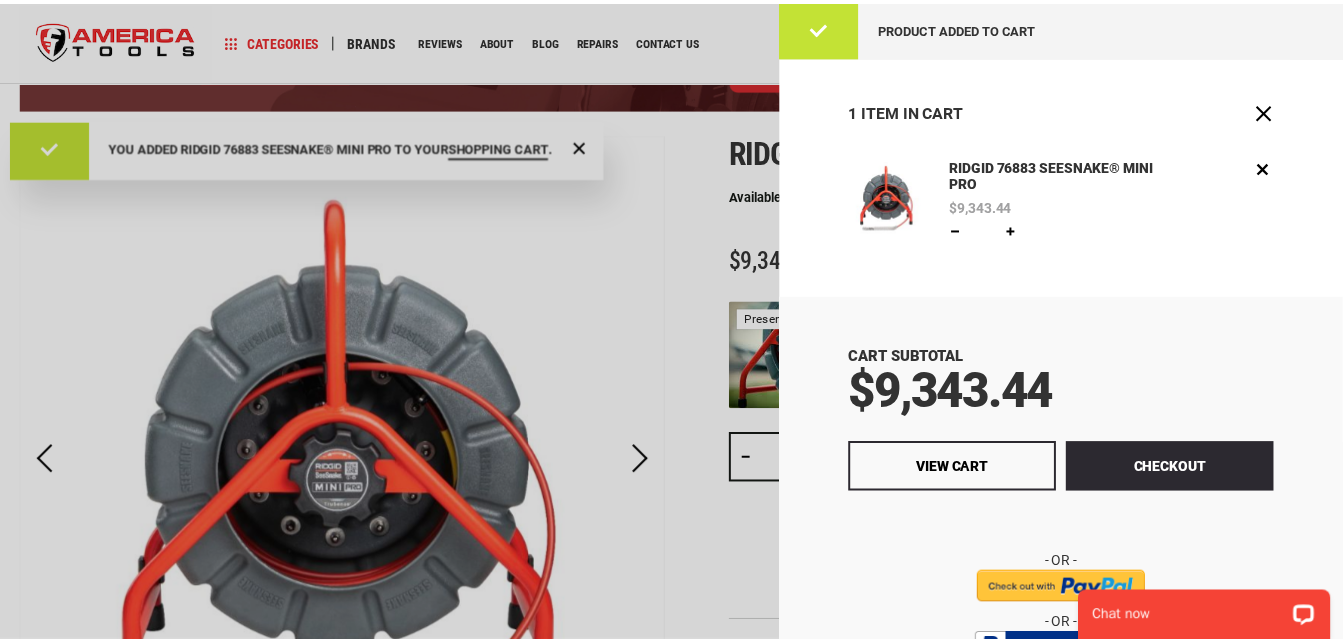 scroll, scrollTop: 0, scrollLeft: 0, axis: both 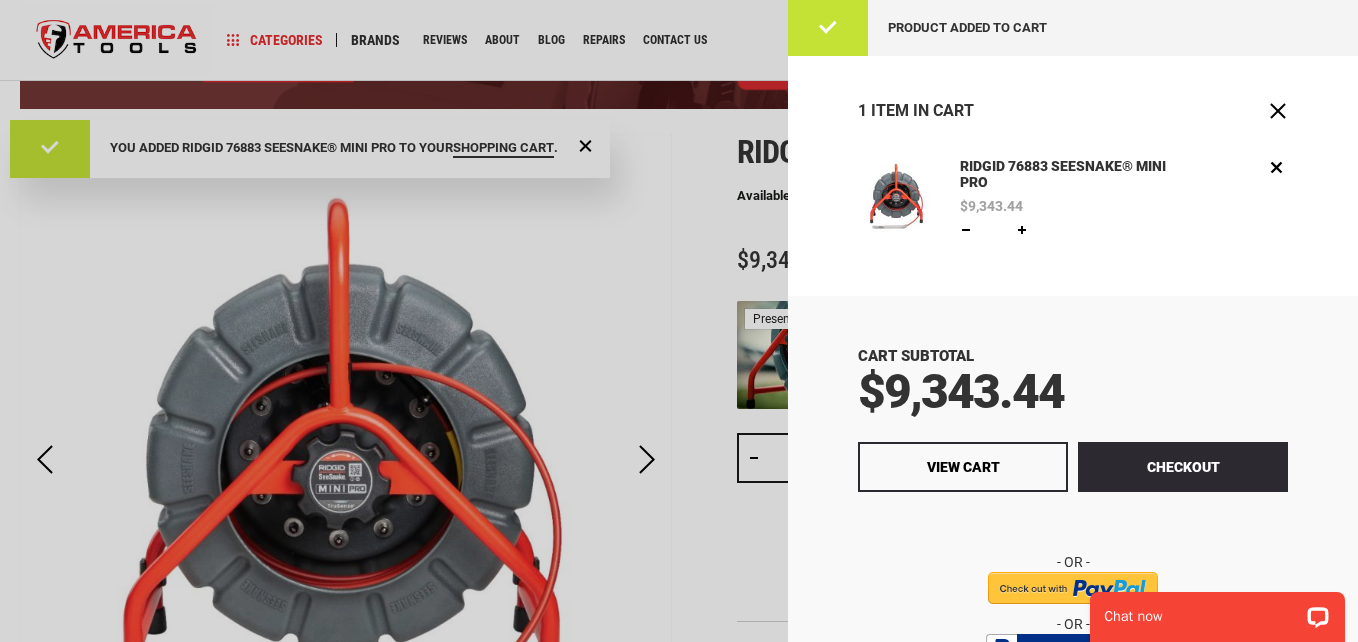 click at bounding box center [679, 321] 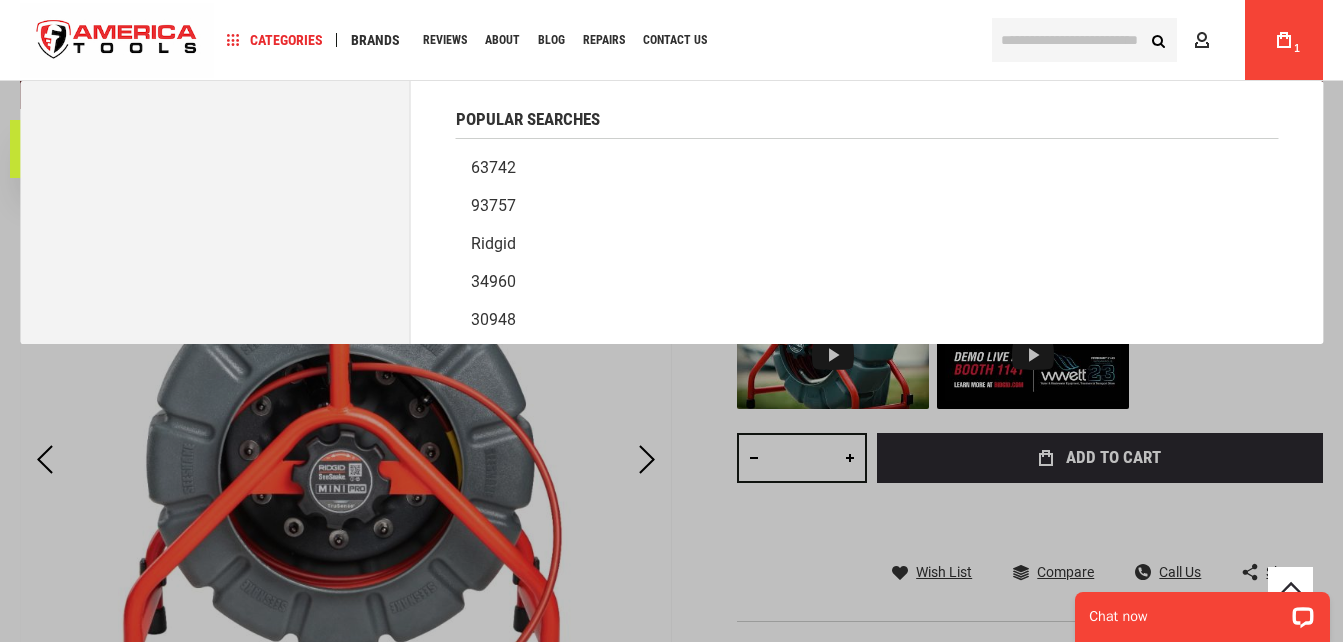 click at bounding box center (1084, 40) 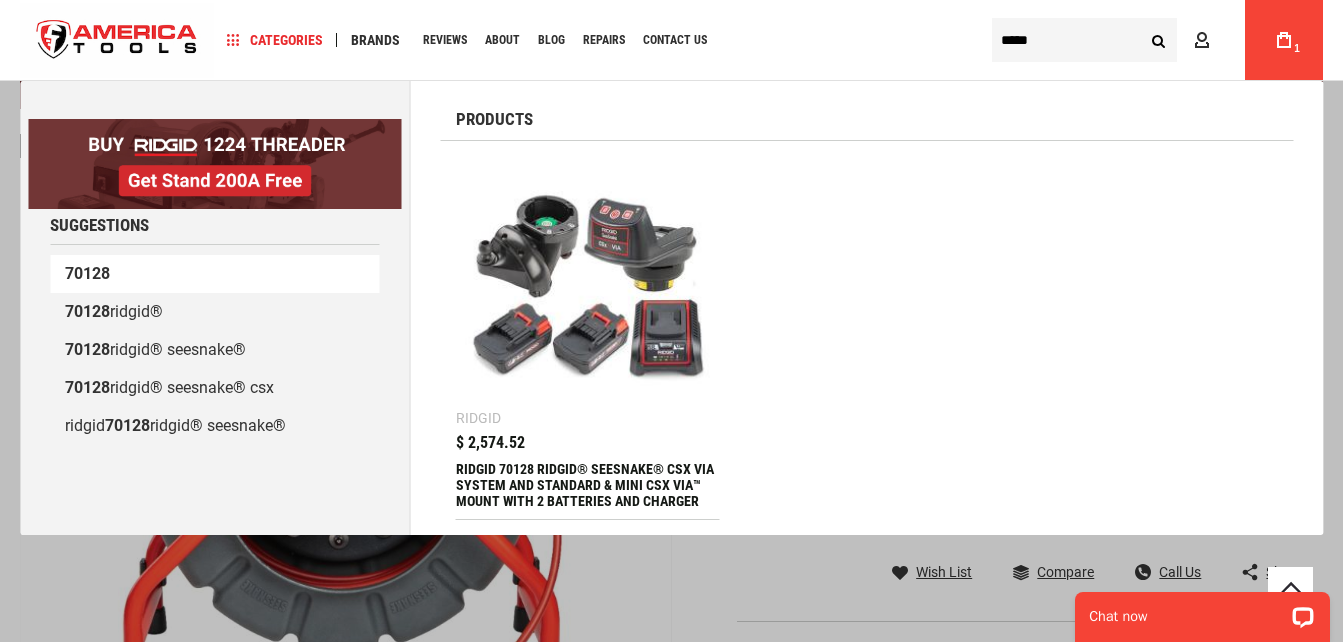 type on "*****" 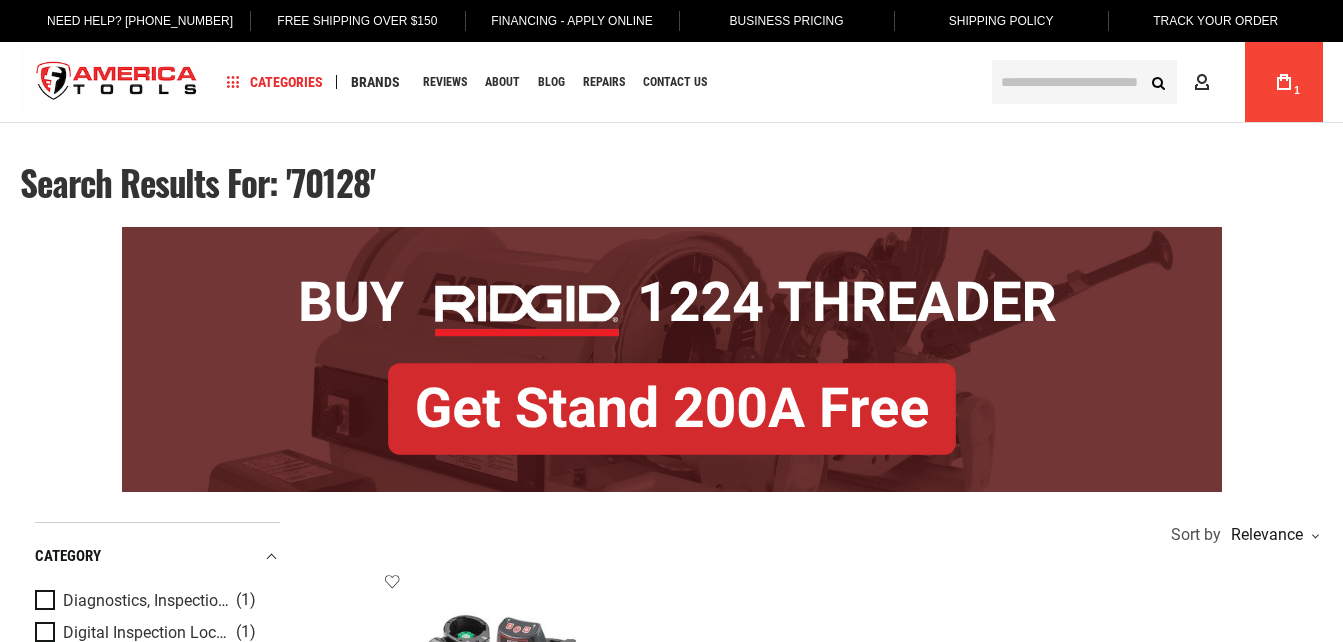 scroll, scrollTop: 0, scrollLeft: 0, axis: both 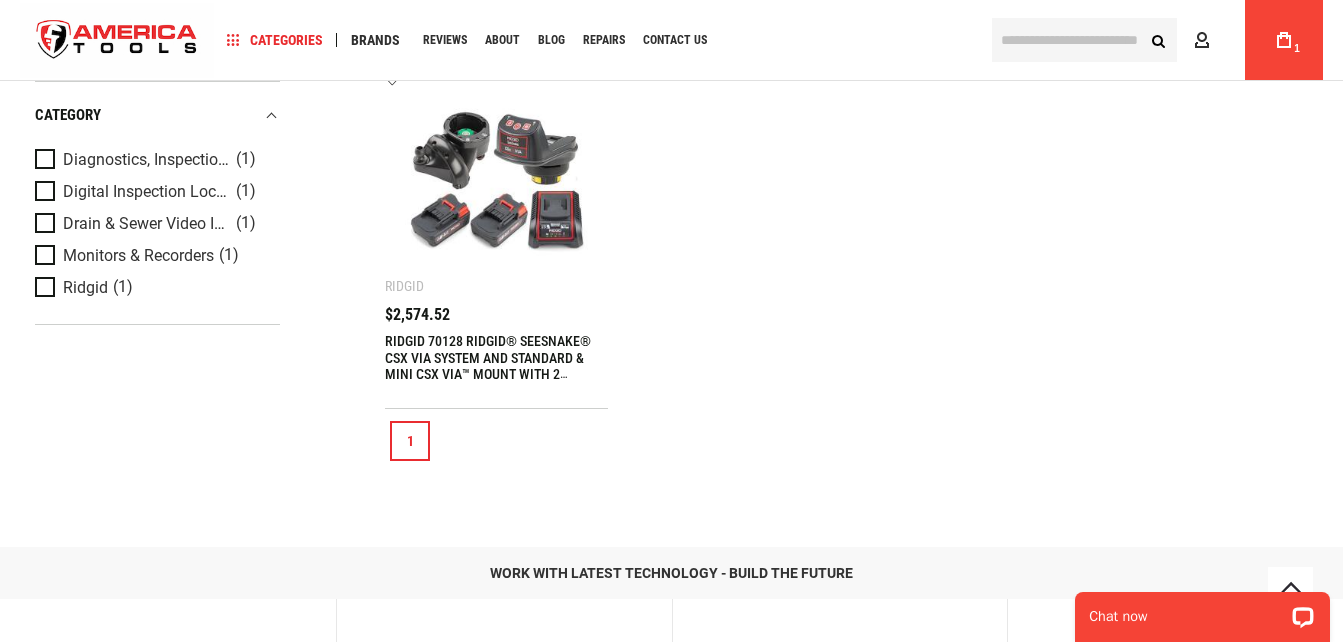 click at bounding box center (496, 181) 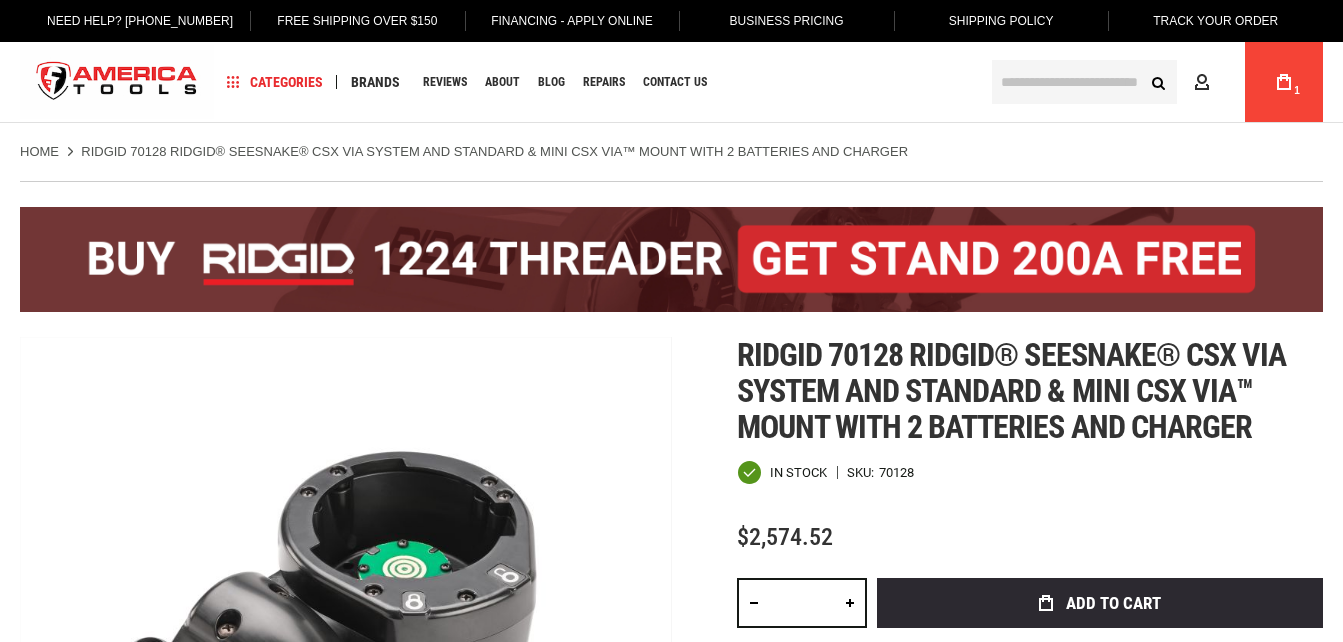 scroll, scrollTop: 0, scrollLeft: 0, axis: both 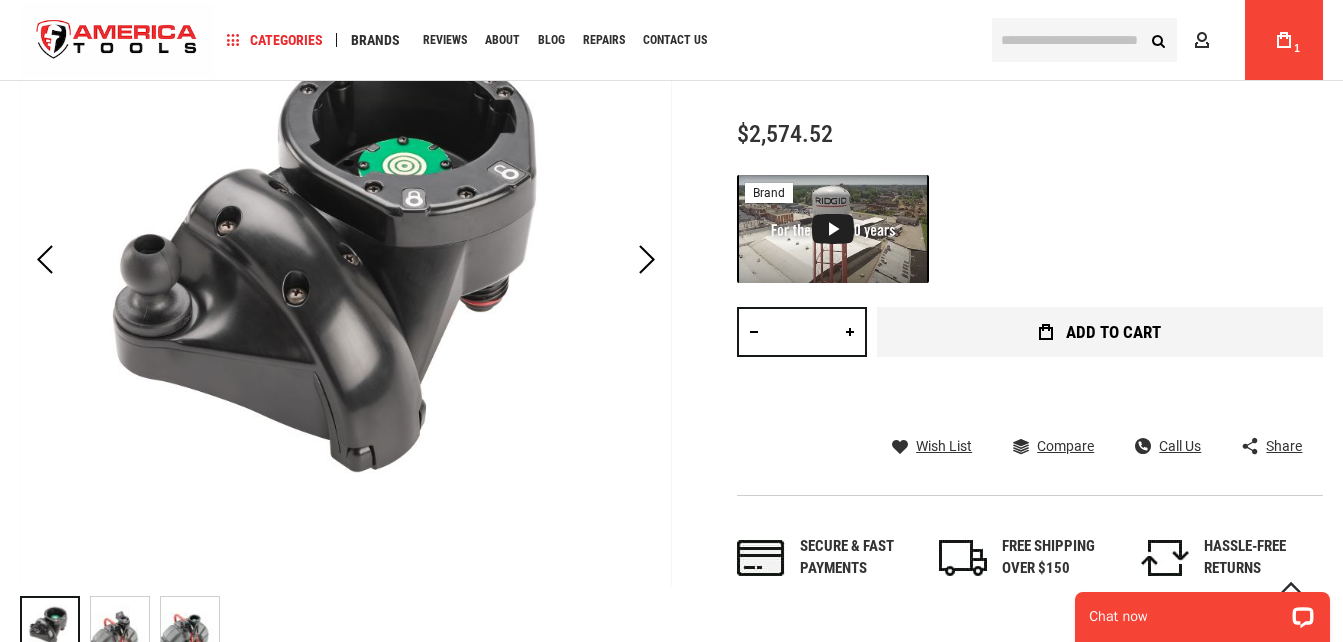click on "Add to Cart" at bounding box center (1100, 332) 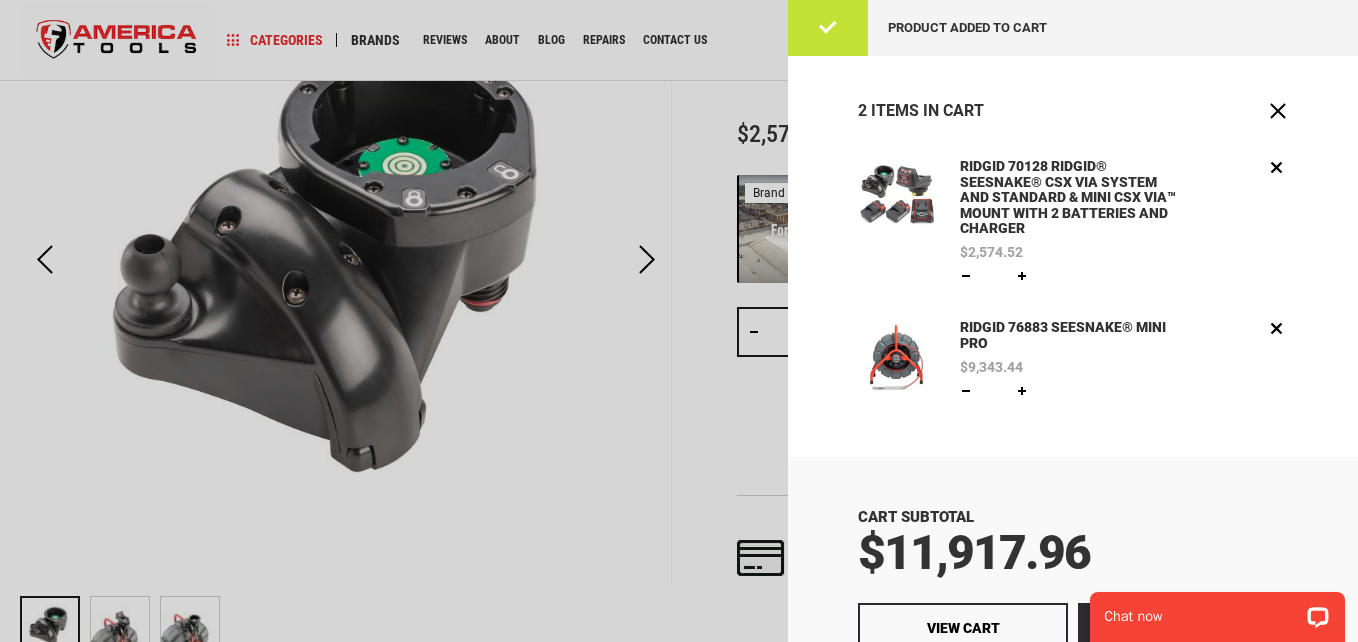click at bounding box center [679, 321] 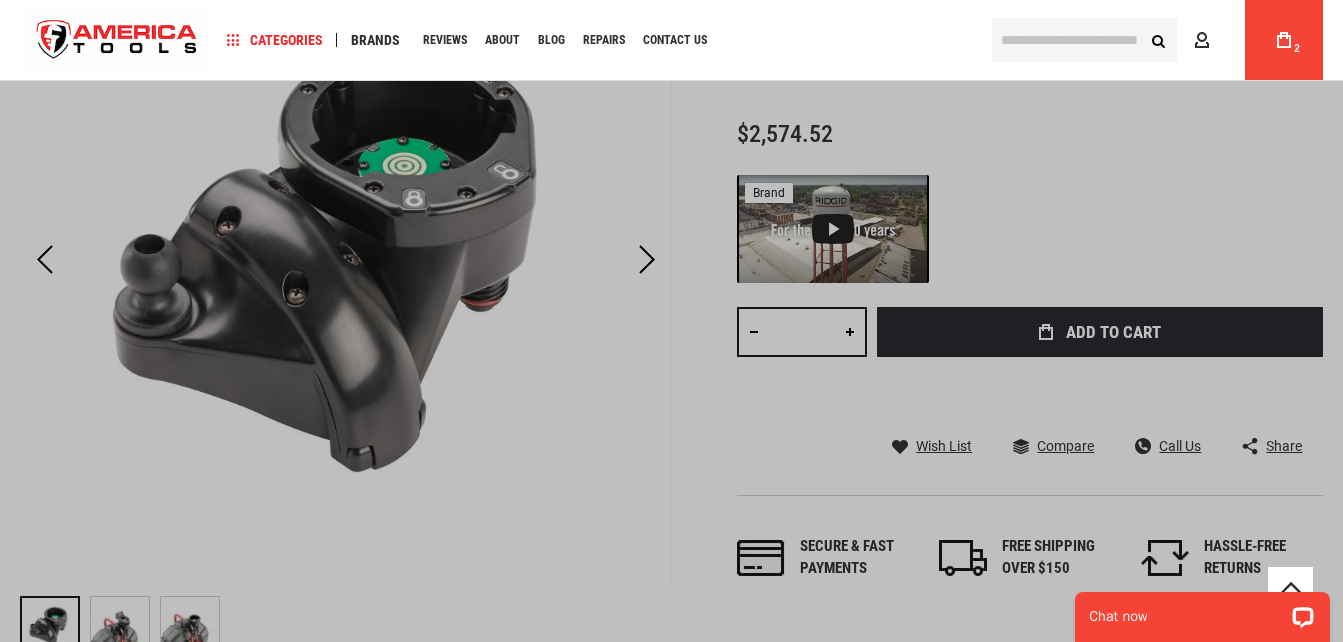 click at bounding box center (1084, 40) 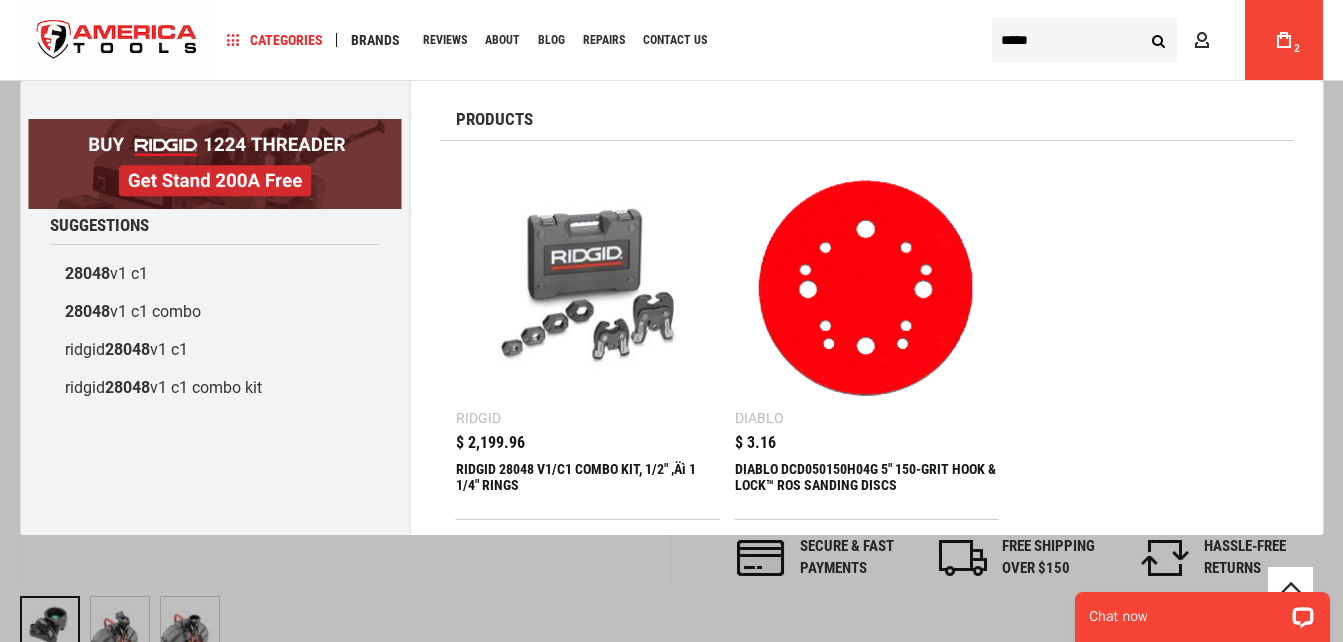 type on "*****" 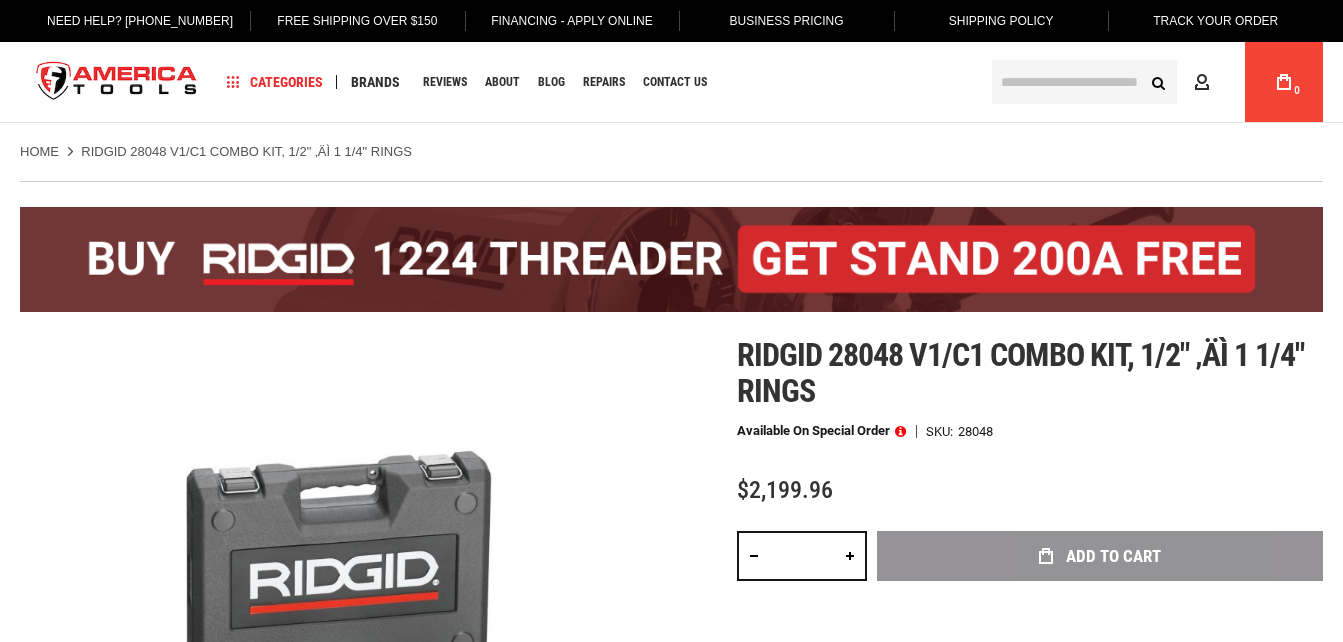scroll, scrollTop: 0, scrollLeft: 0, axis: both 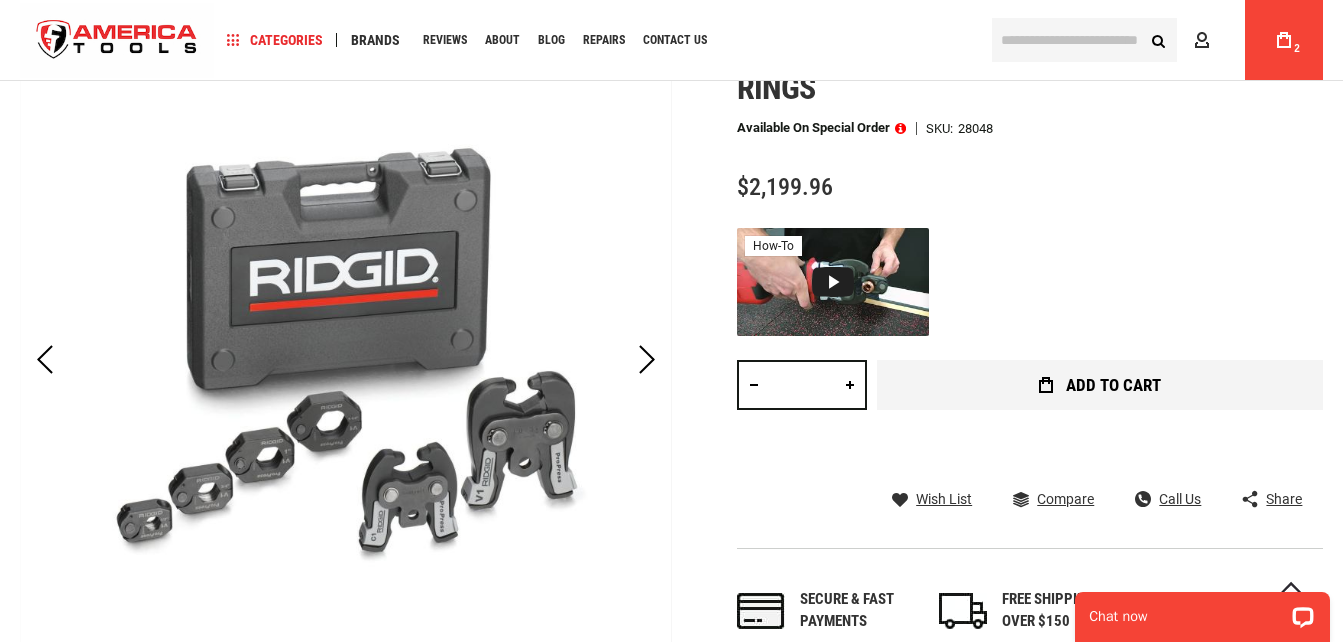 click on "Add to Cart" at bounding box center [1100, 385] 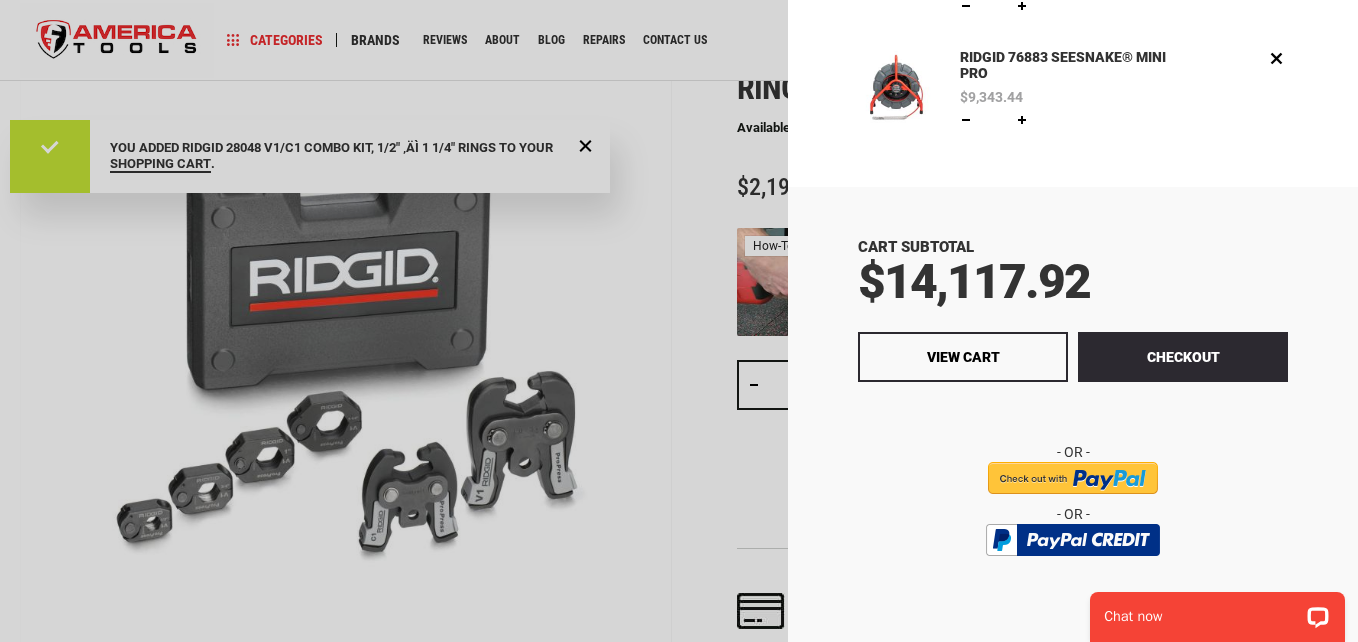 scroll, scrollTop: 393, scrollLeft: 0, axis: vertical 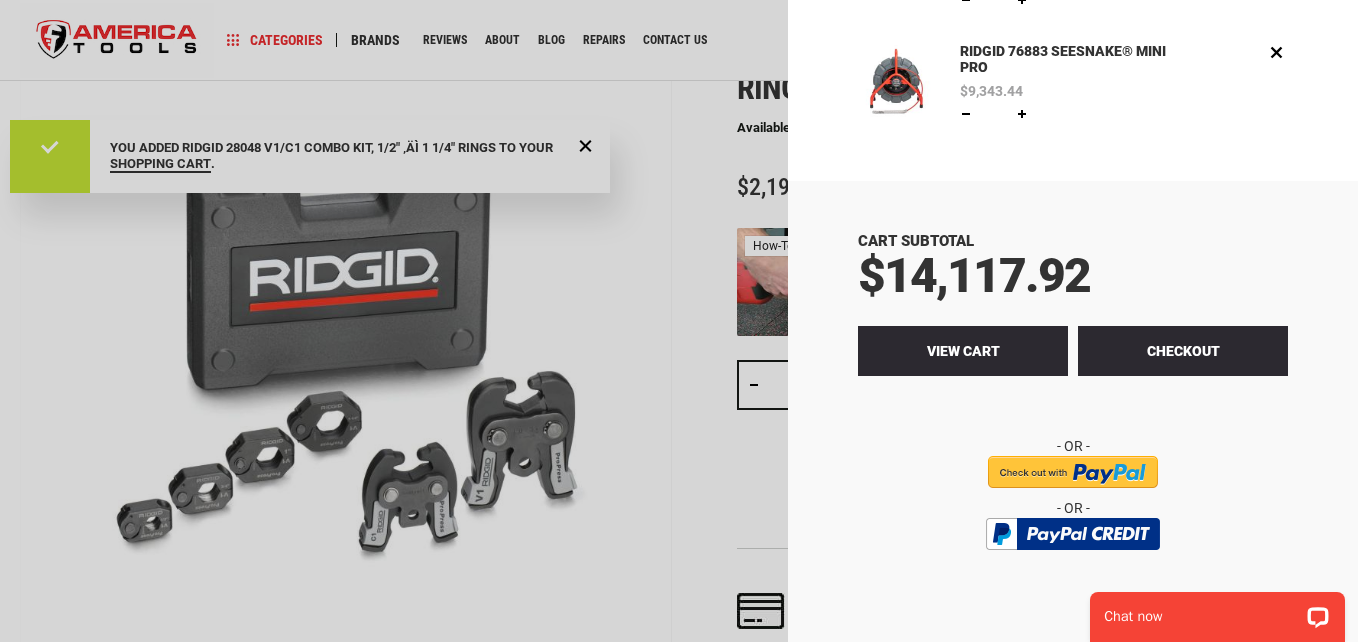 click on "View Cart" at bounding box center [963, 351] 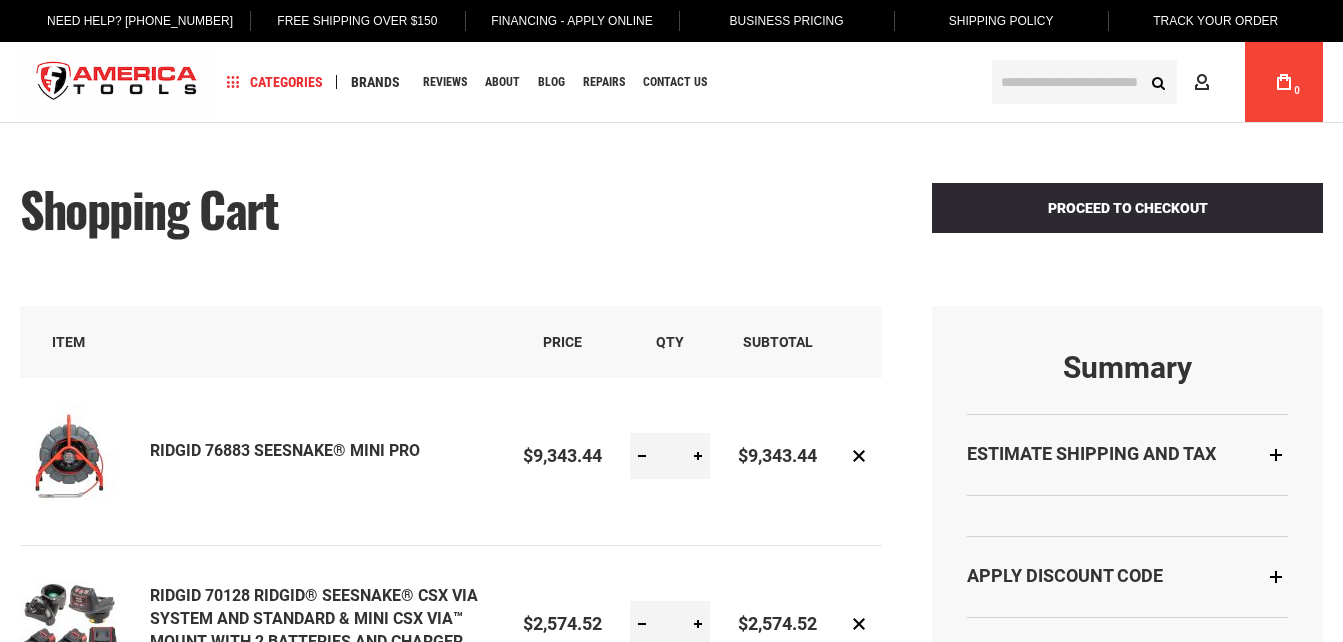 scroll, scrollTop: 0, scrollLeft: 0, axis: both 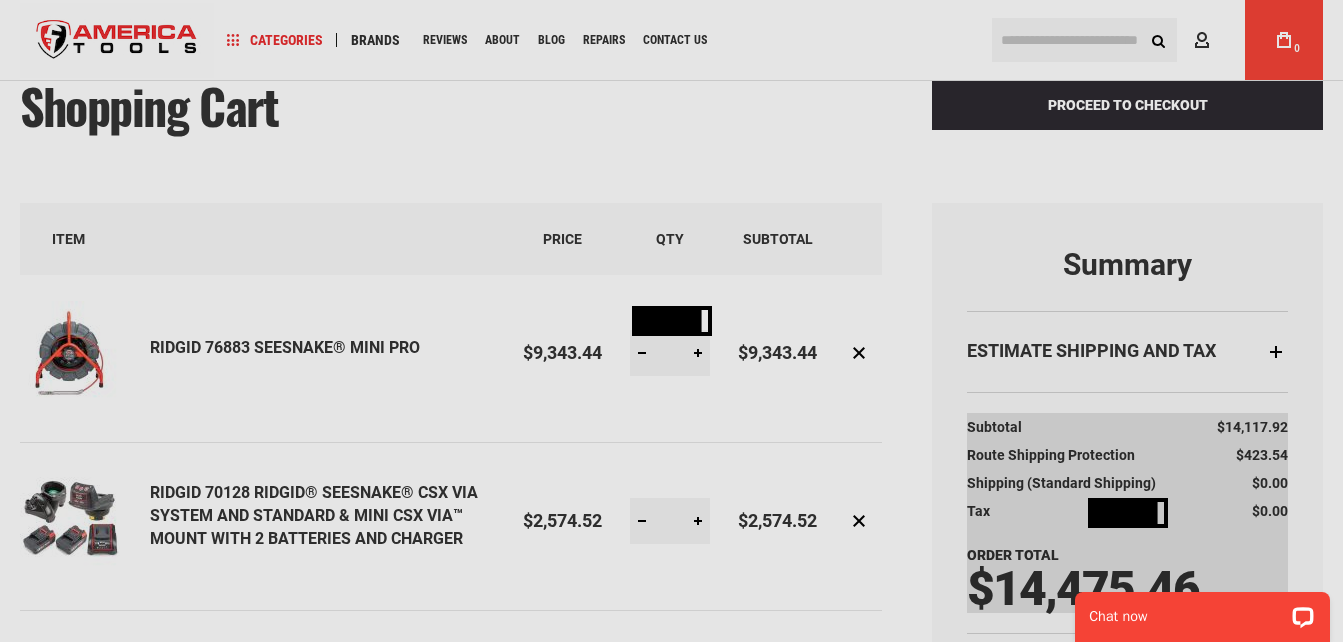 select on "**" 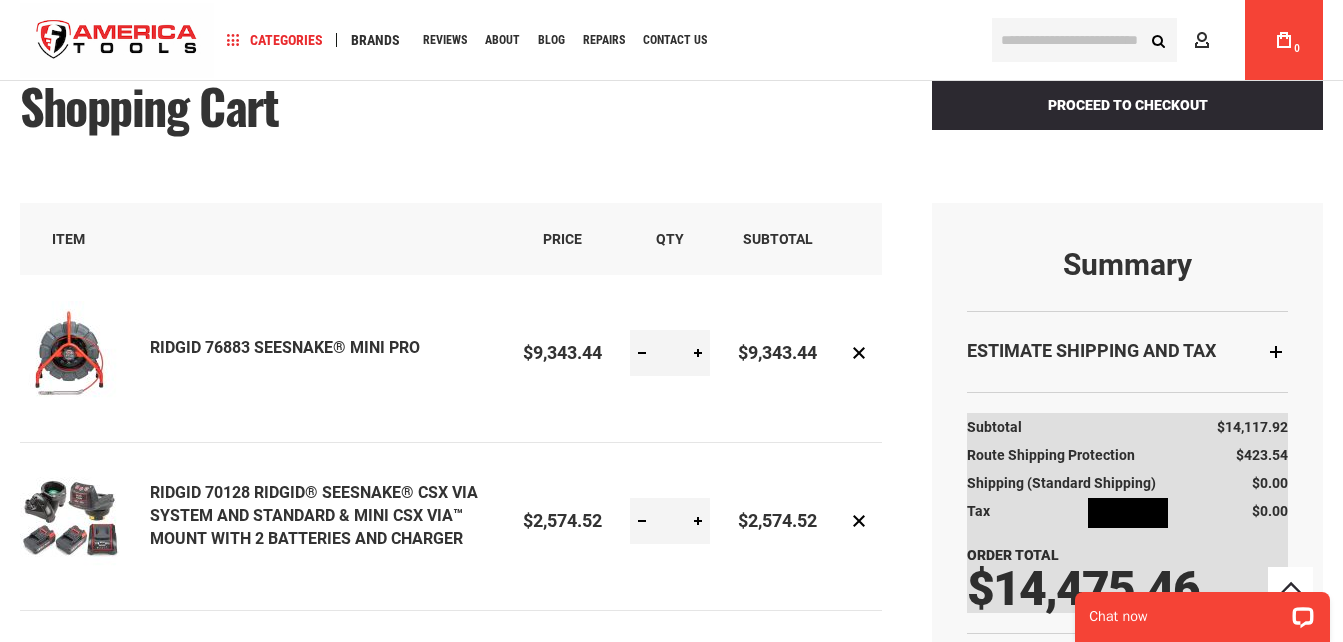scroll, scrollTop: 200, scrollLeft: 0, axis: vertical 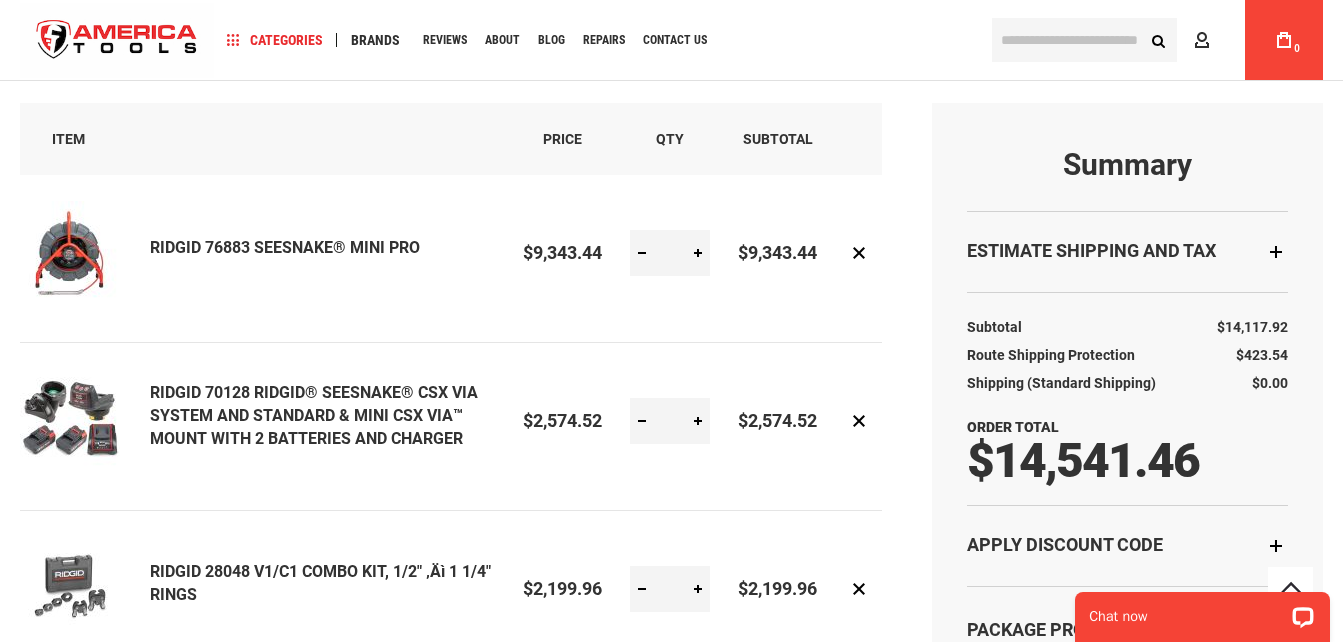 click on "Estimate Shipping and Tax" at bounding box center (1127, 251) 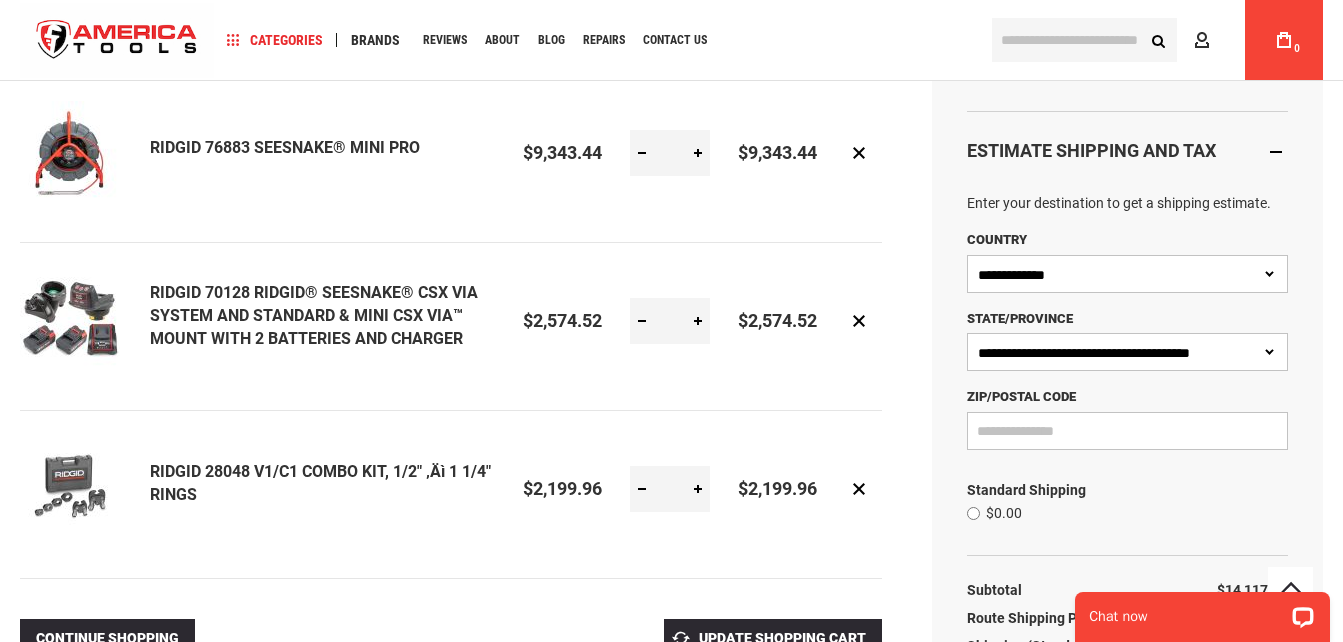 scroll, scrollTop: 400, scrollLeft: 0, axis: vertical 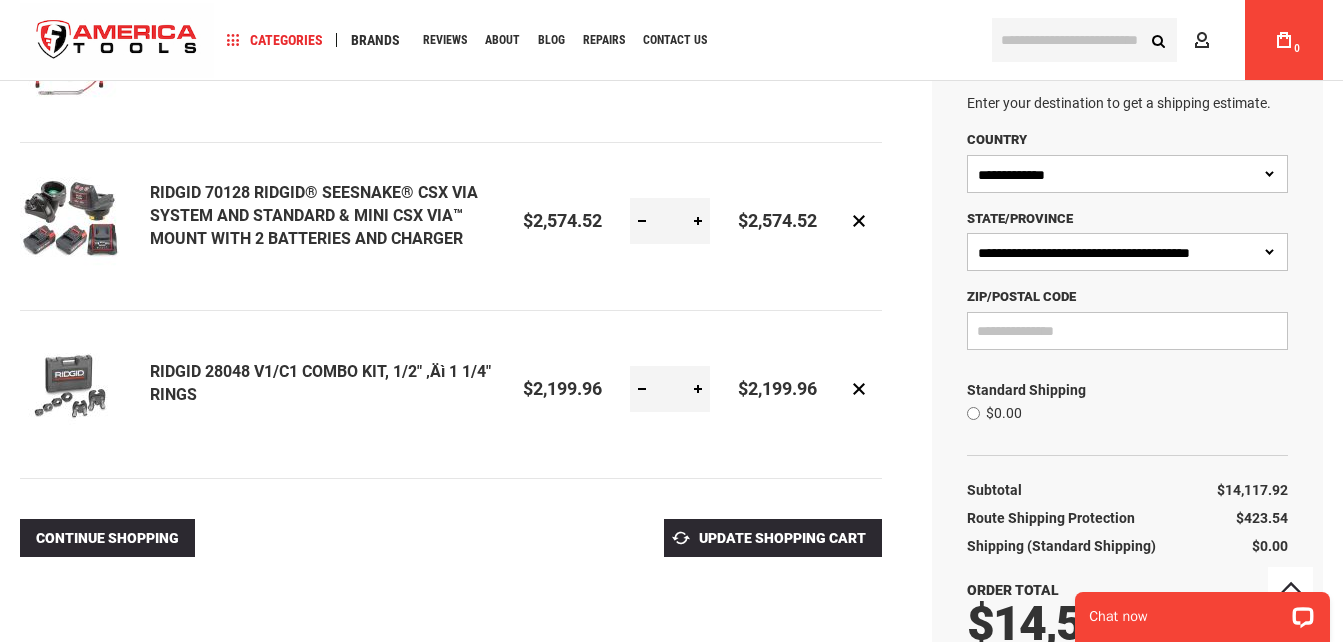 click on "**********" at bounding box center (1127, 252) 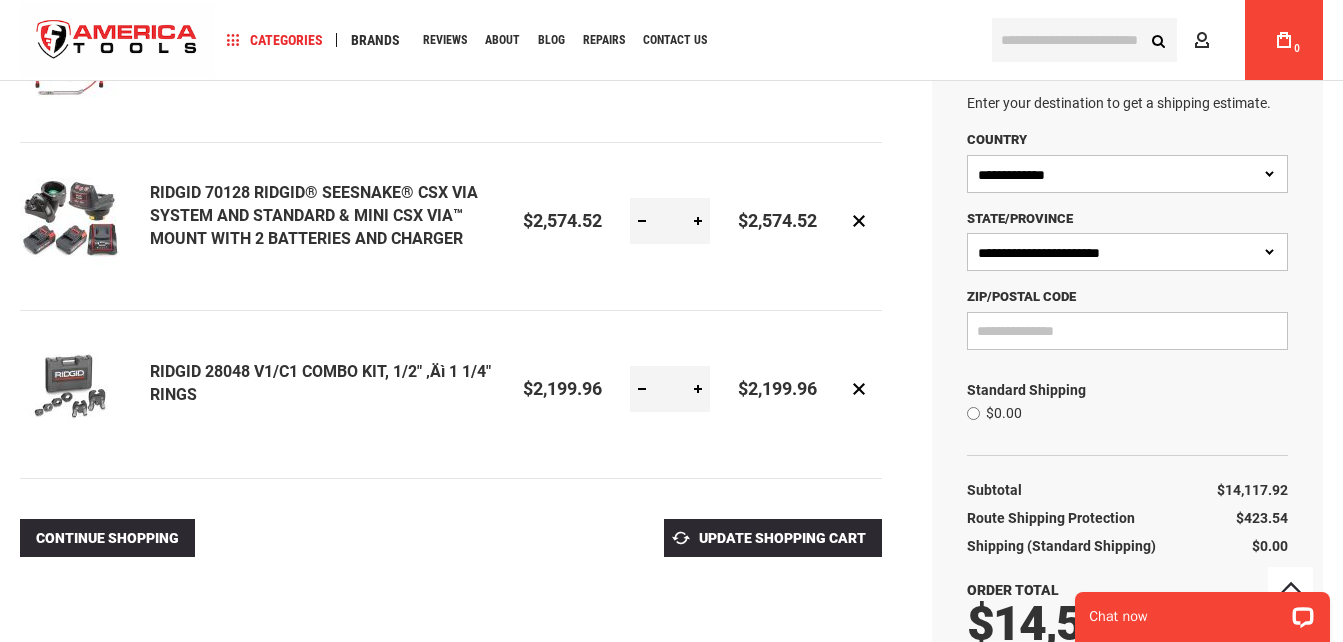 click on "**********" at bounding box center [1127, 252] 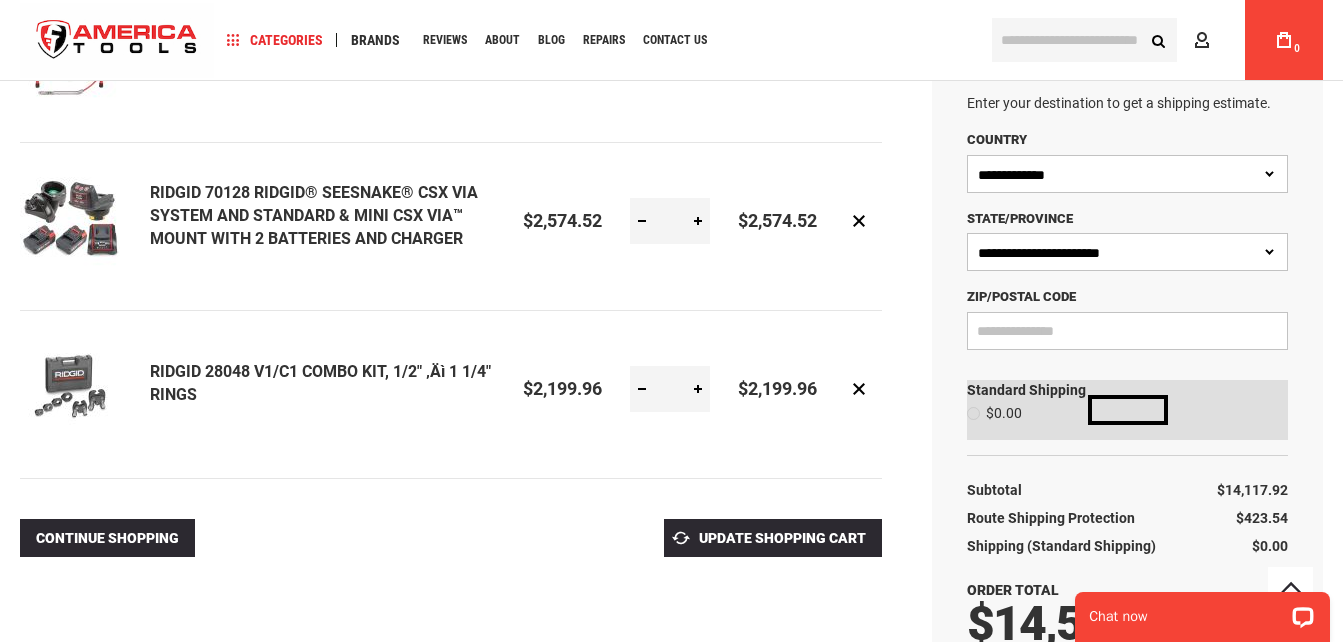 click on "Zip/Postal Code" at bounding box center (1127, 331) 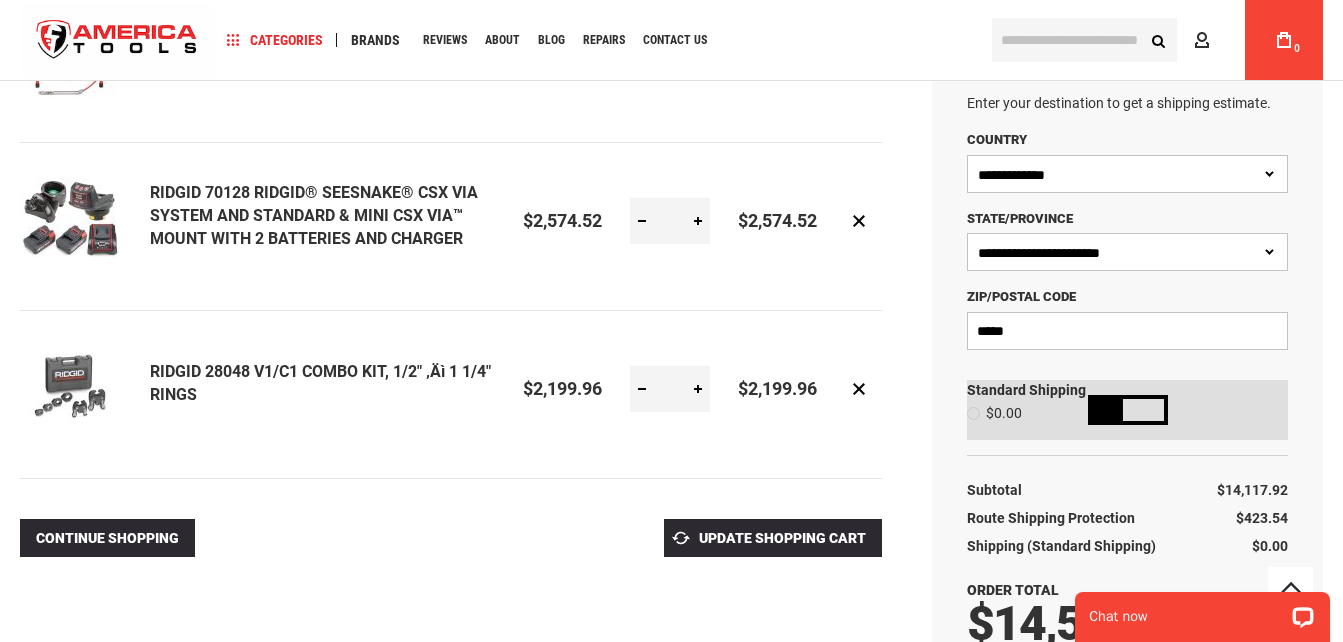 type on "*****" 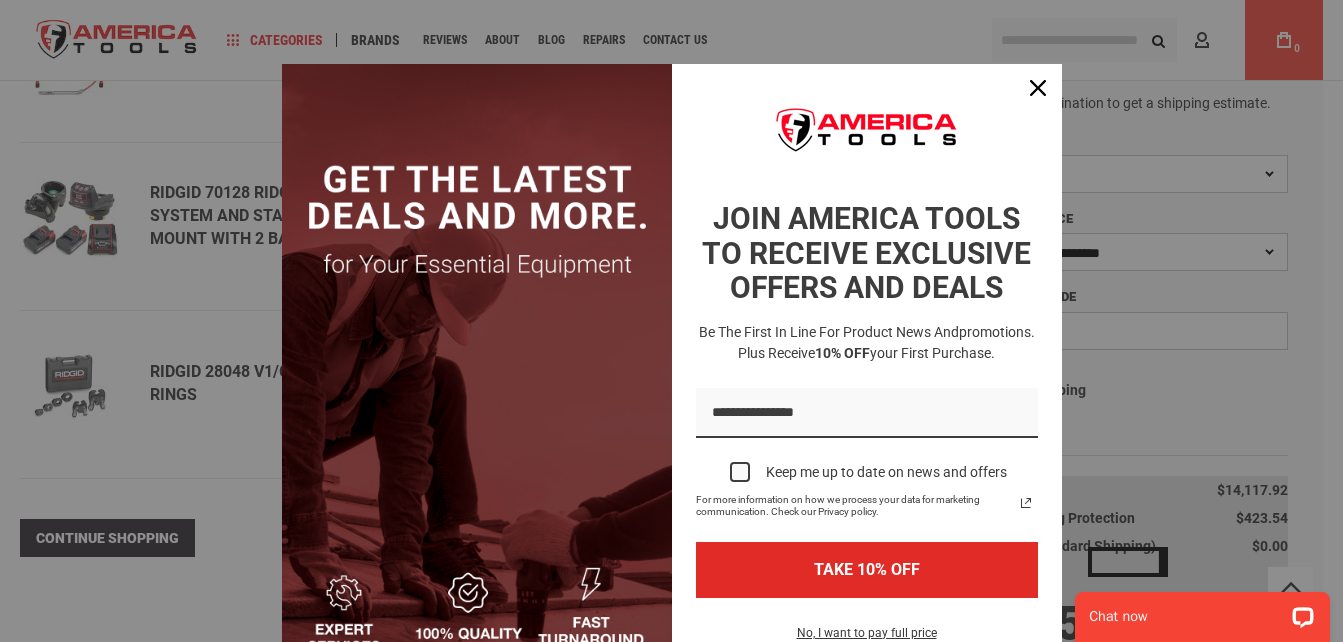 click on "JOIN AMERICA TOOLS TO RECEIVE EXCLUSIVE OFFERS AND DEALS" at bounding box center (867, 254) 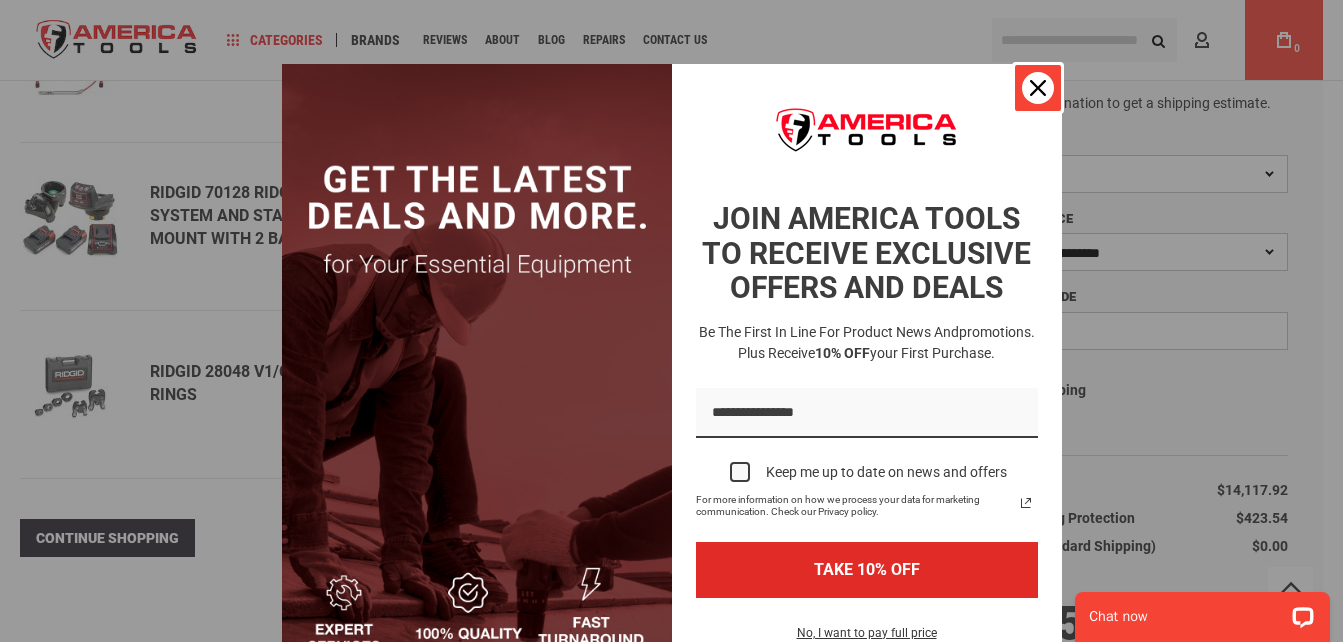click 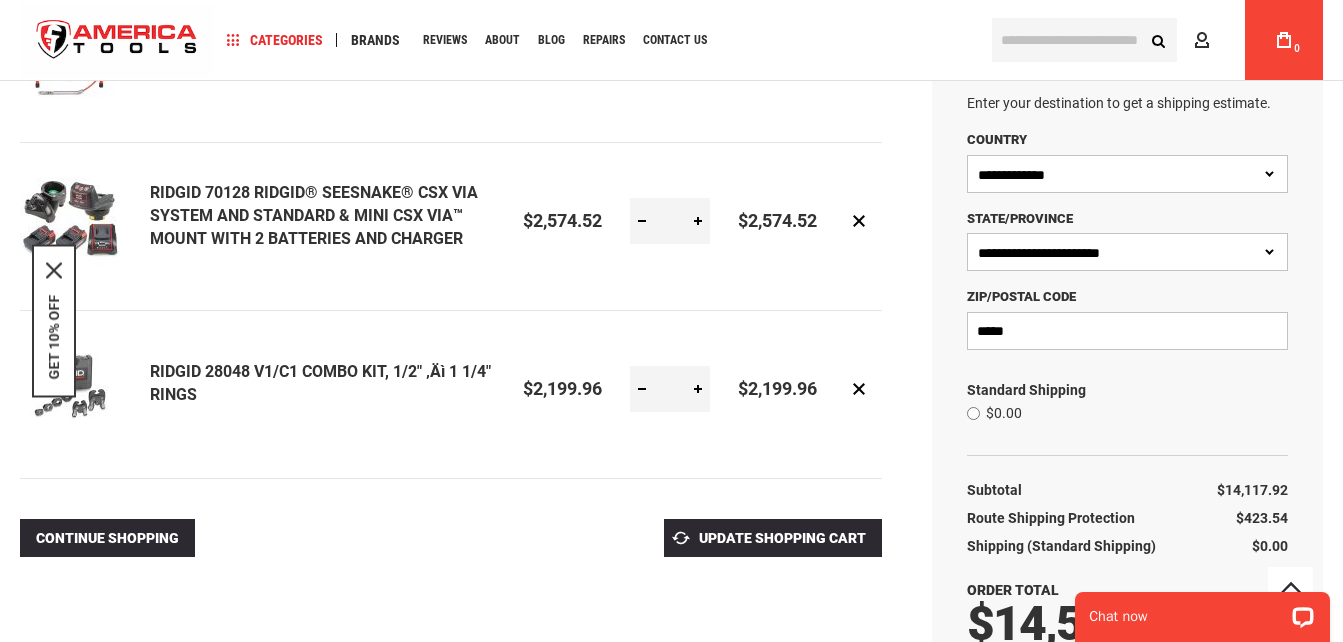 click on "**********" at bounding box center (1127, 598) 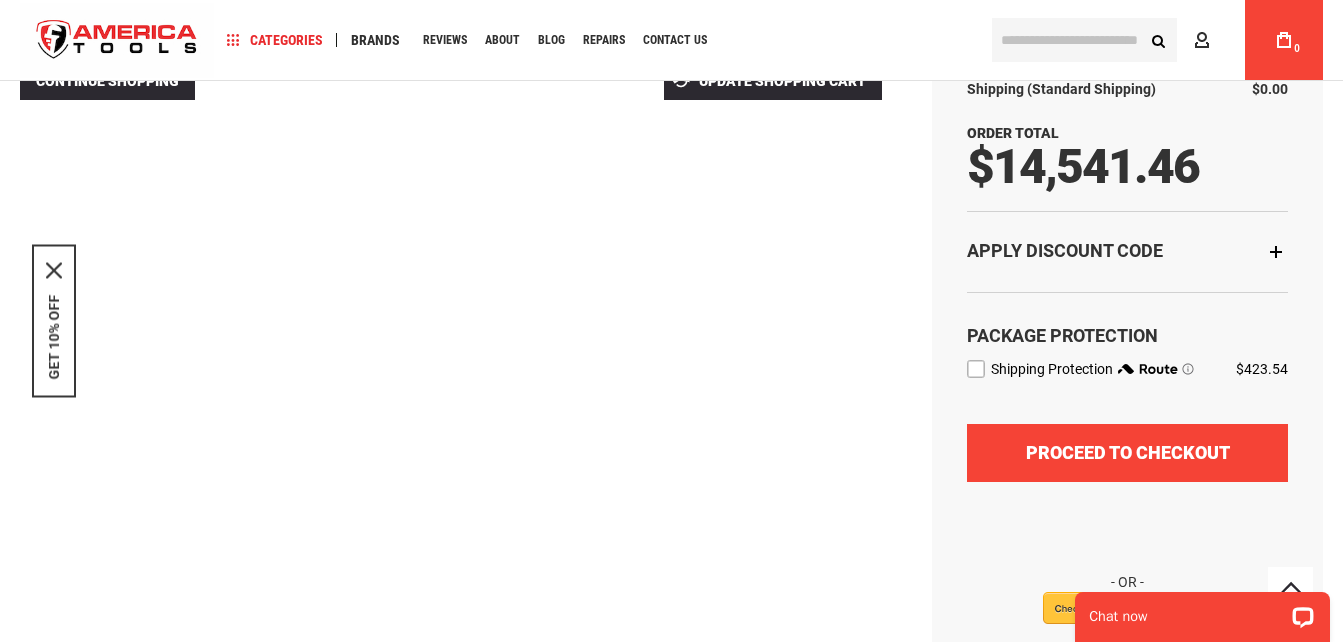 scroll, scrollTop: 900, scrollLeft: 0, axis: vertical 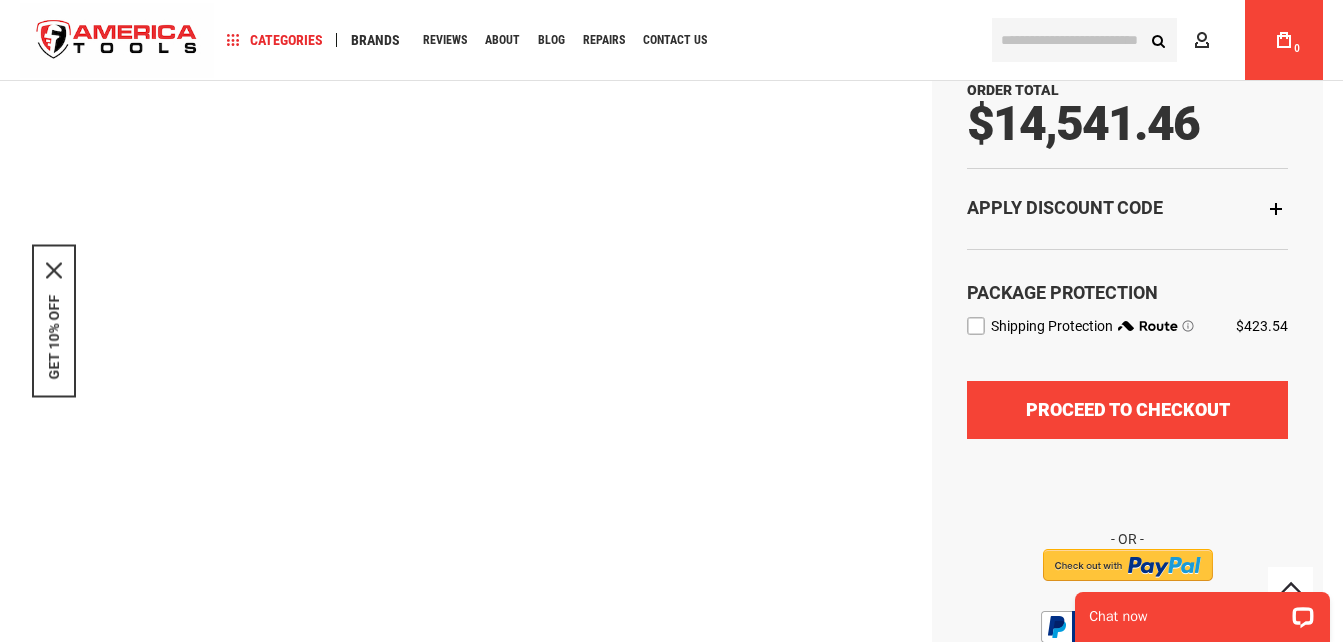 click on "Proceed to Checkout" at bounding box center (1127, 410) 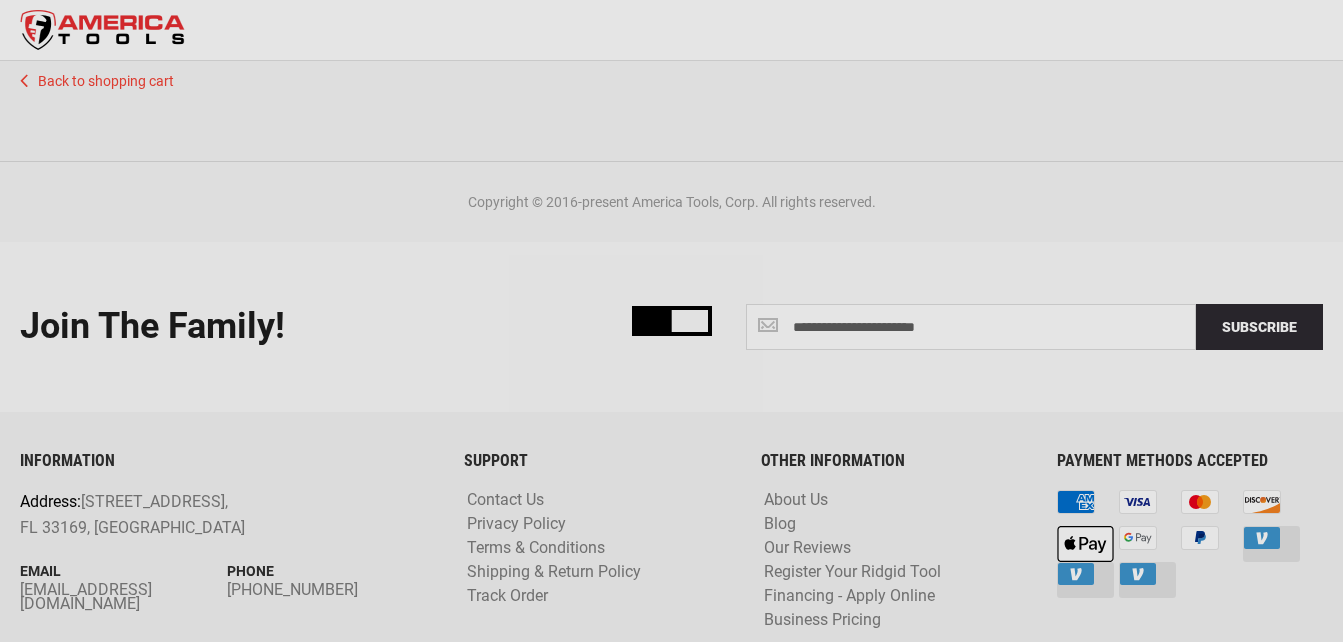scroll, scrollTop: 0, scrollLeft: 0, axis: both 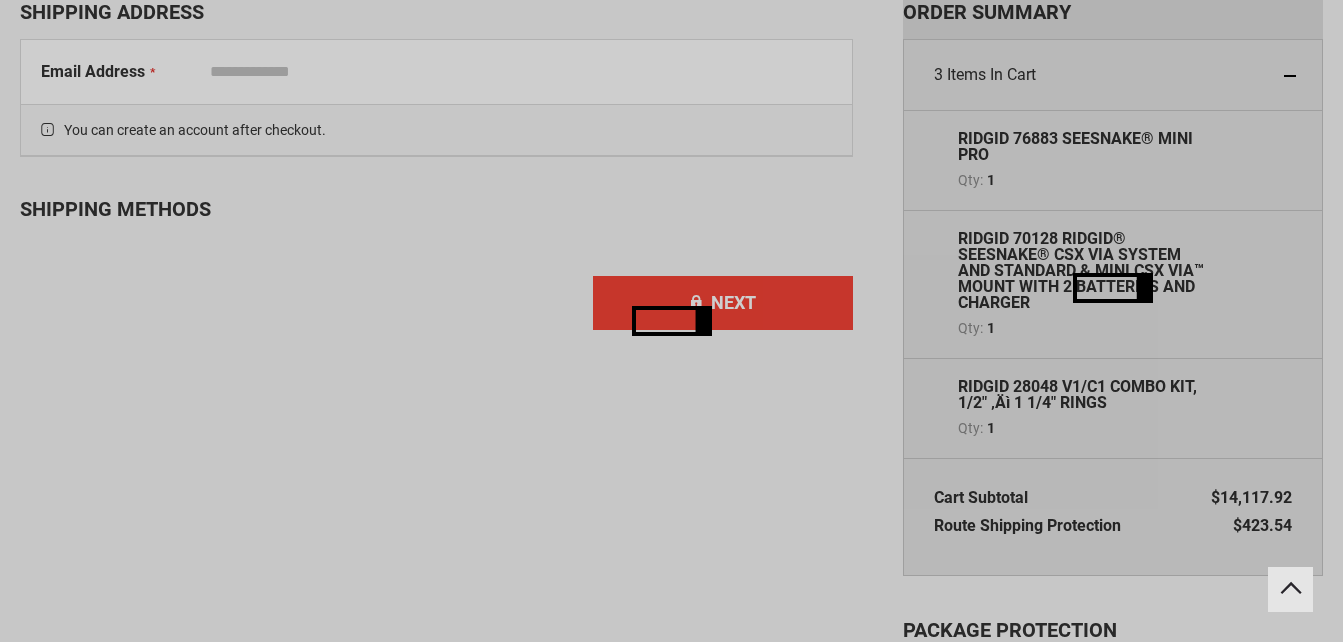 select on "**" 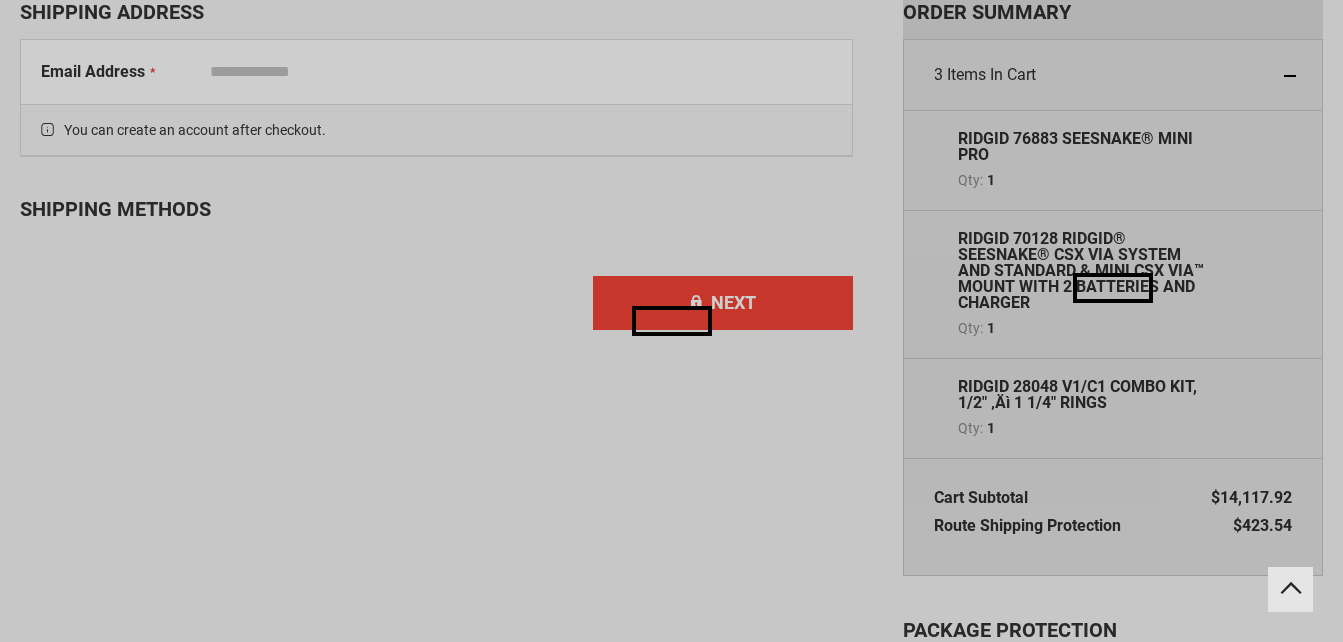 select on "**" 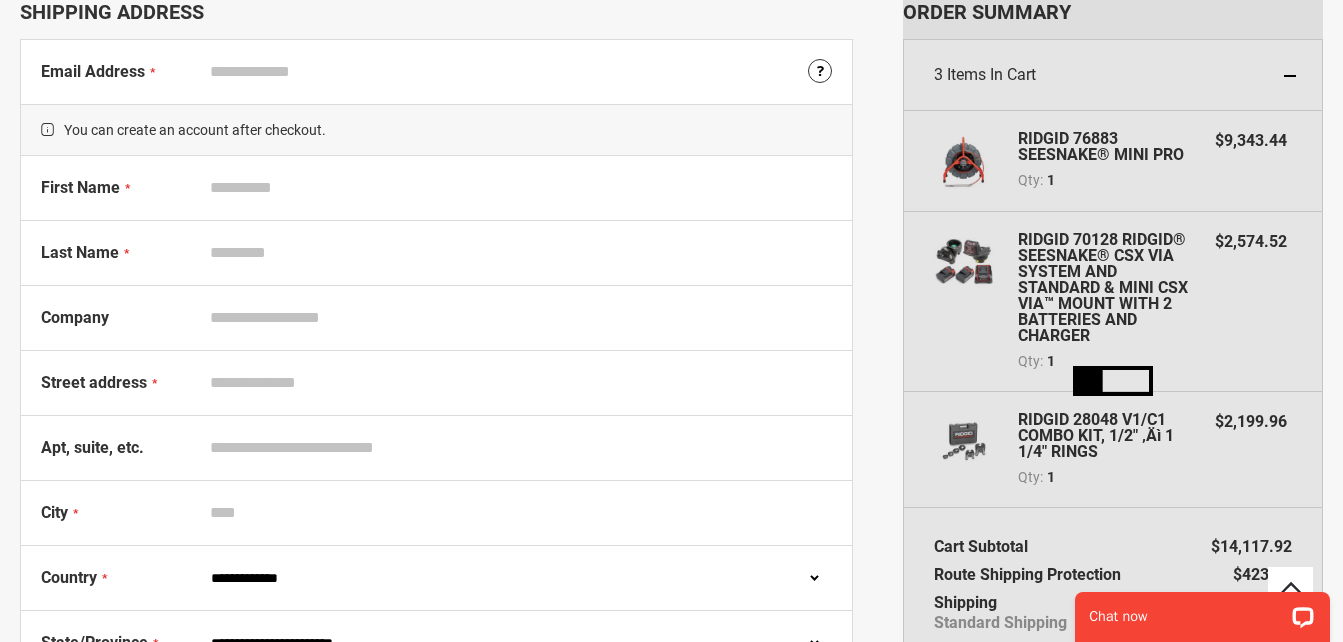 scroll, scrollTop: 0, scrollLeft: 0, axis: both 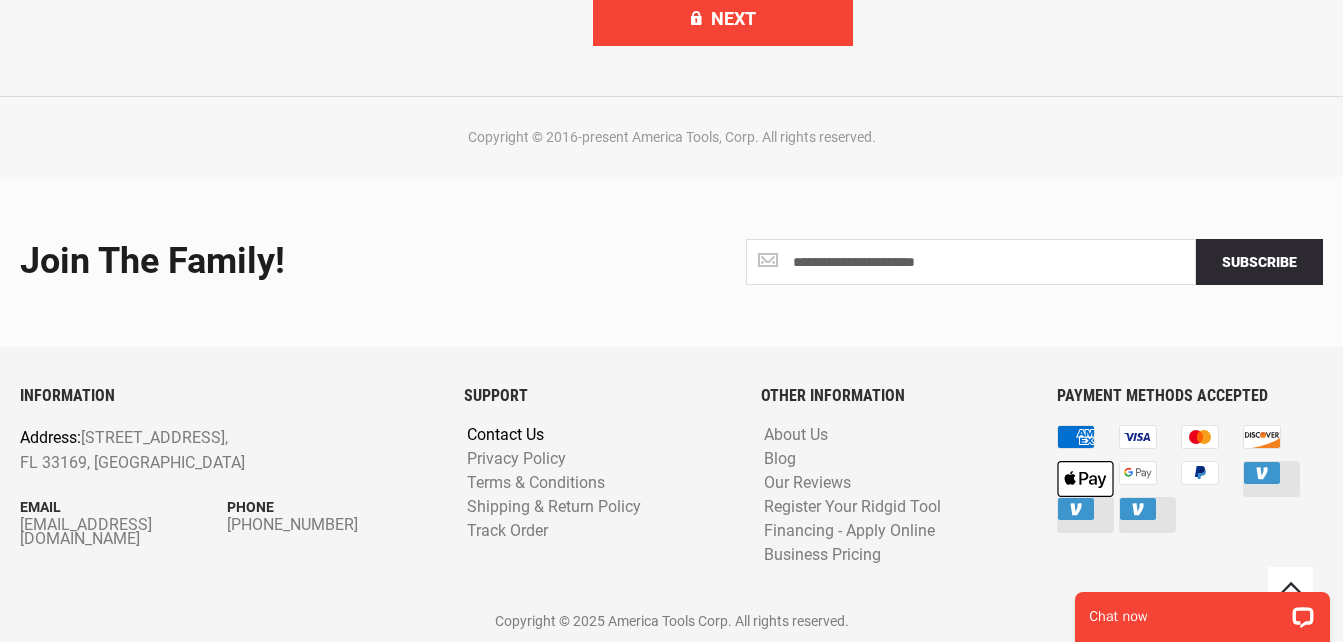 click on "Contact Us" at bounding box center [505, 435] 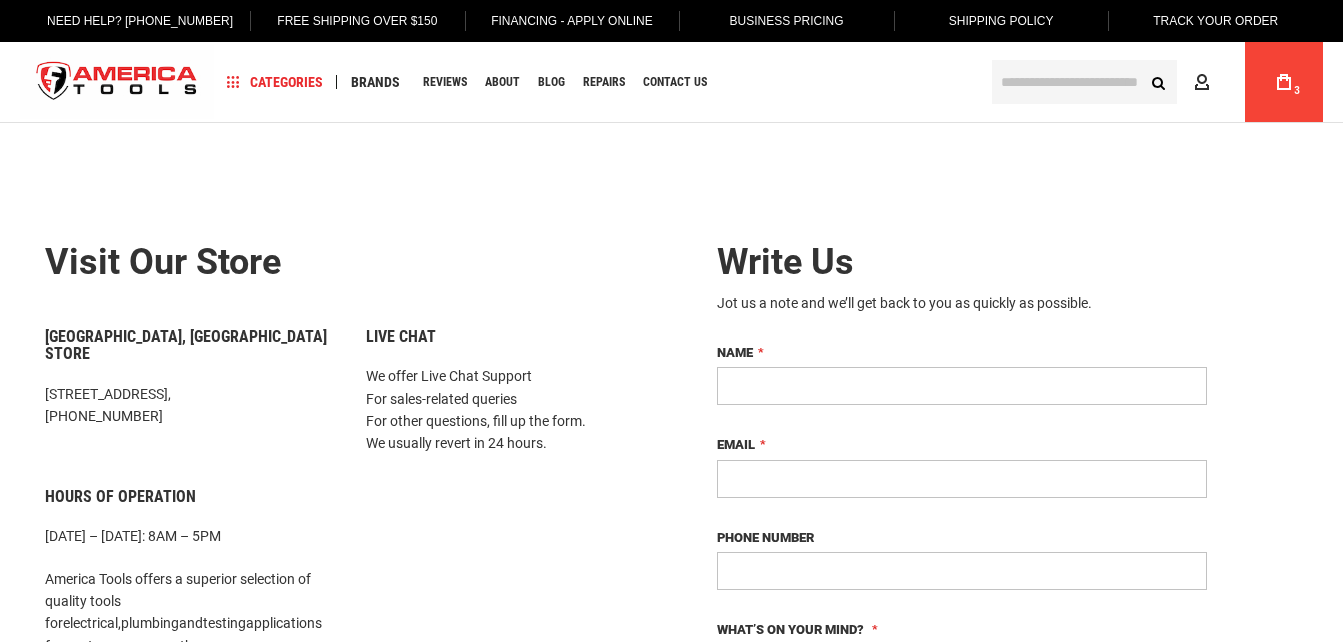 scroll, scrollTop: 0, scrollLeft: 0, axis: both 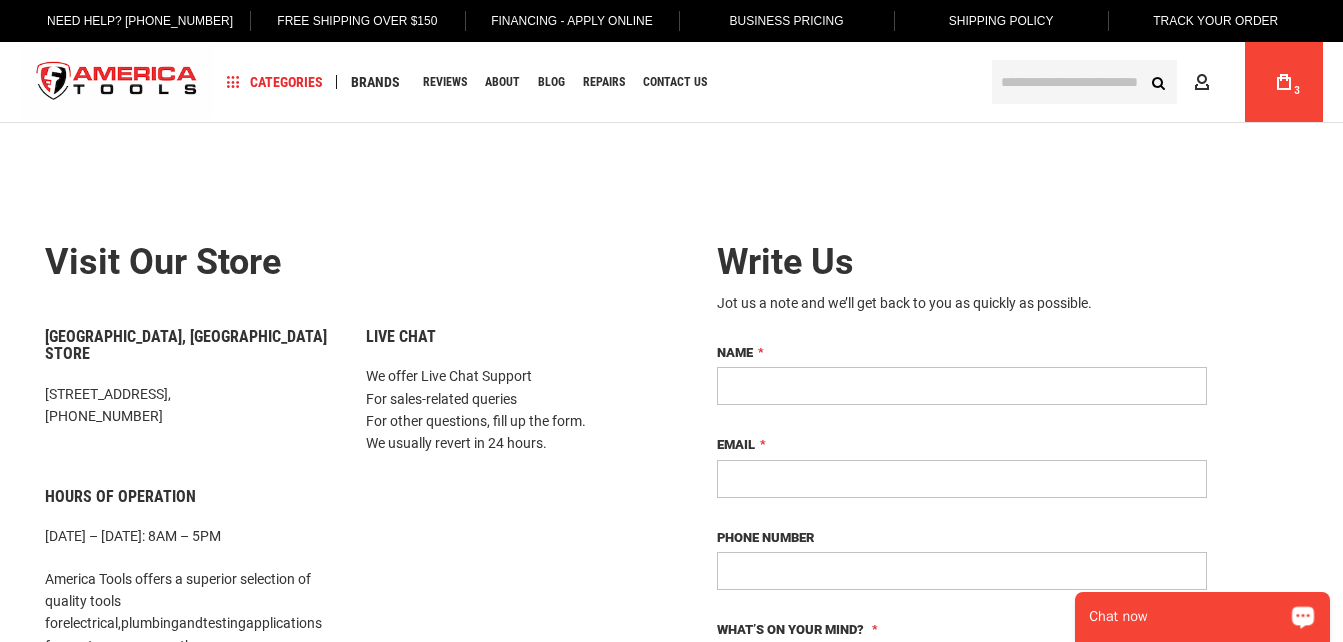 click on "Chat now" at bounding box center (1189, 617) 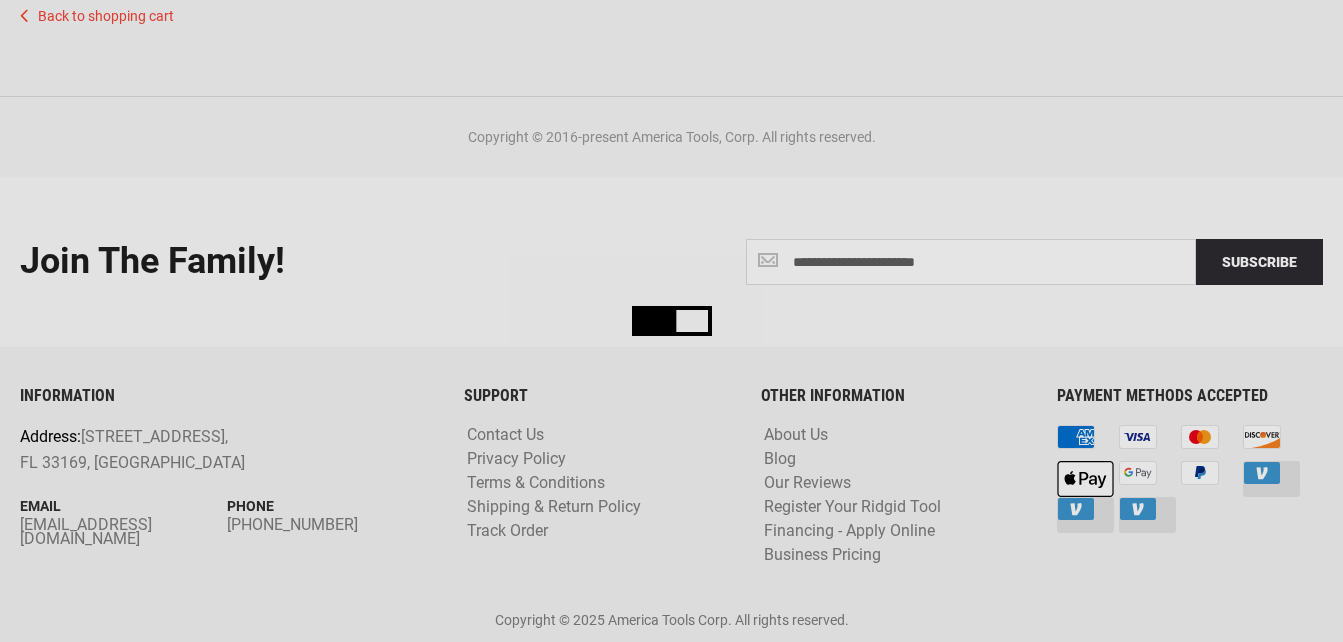 scroll, scrollTop: 0, scrollLeft: 0, axis: both 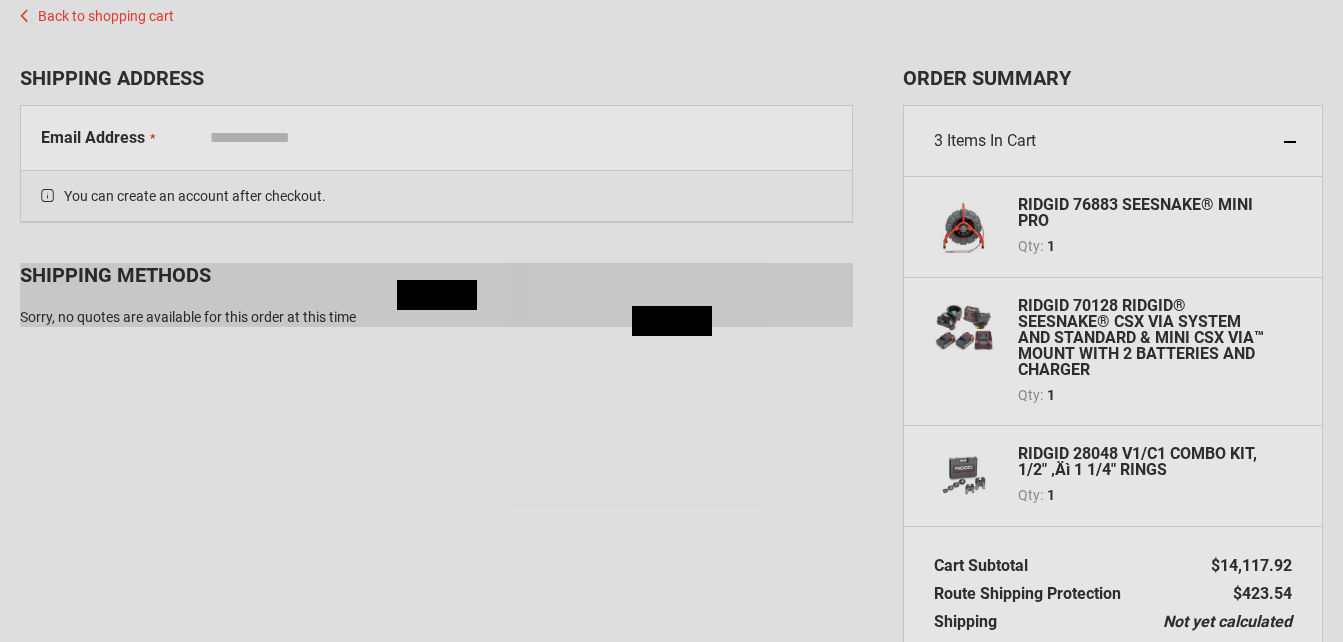 select on "**" 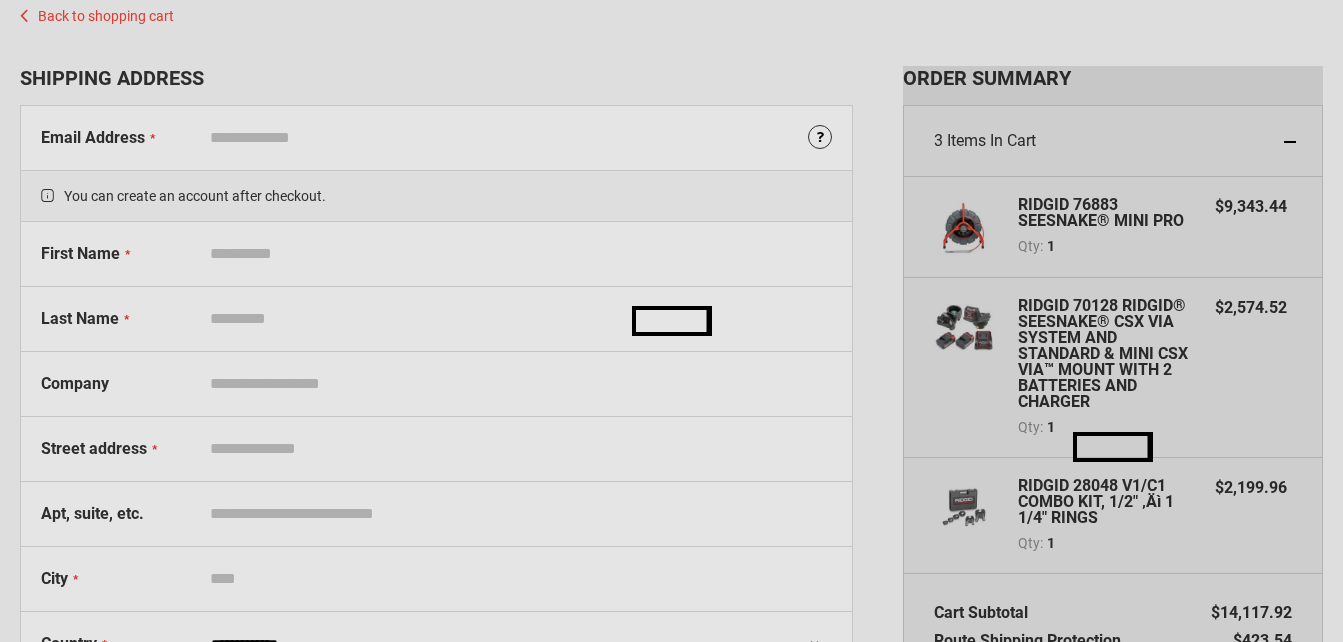 scroll, scrollTop: 0, scrollLeft: 0, axis: both 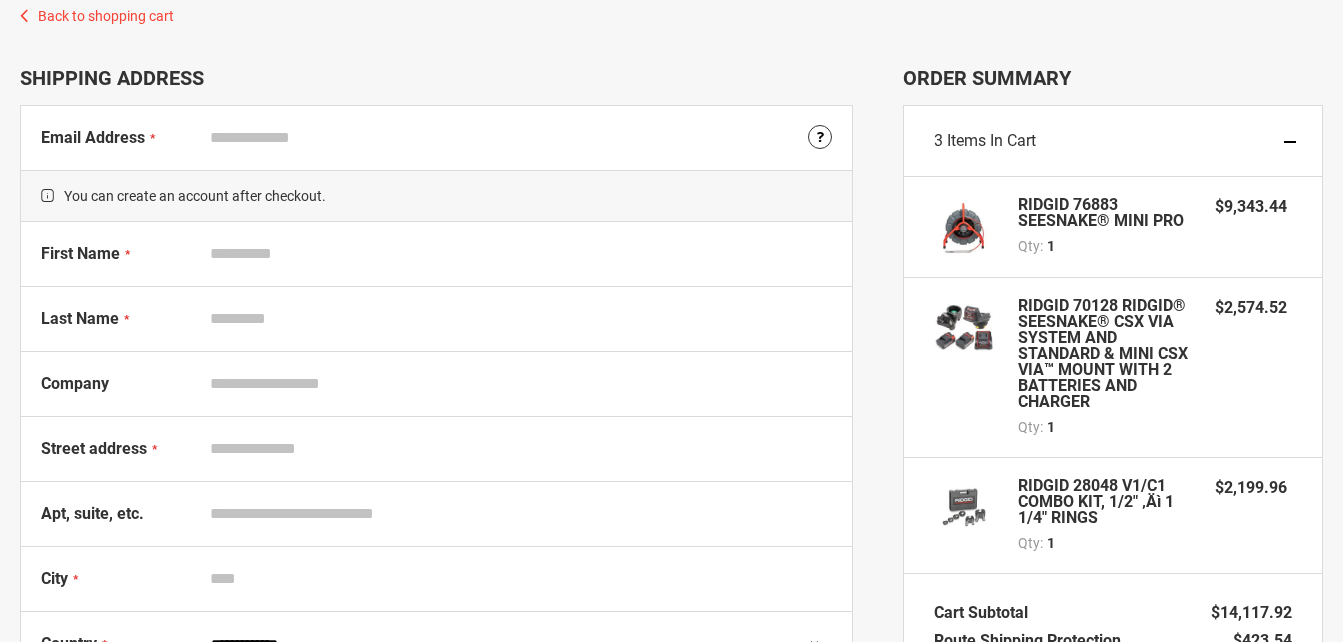 click on "Back to shopping cart" at bounding box center [671, 11] 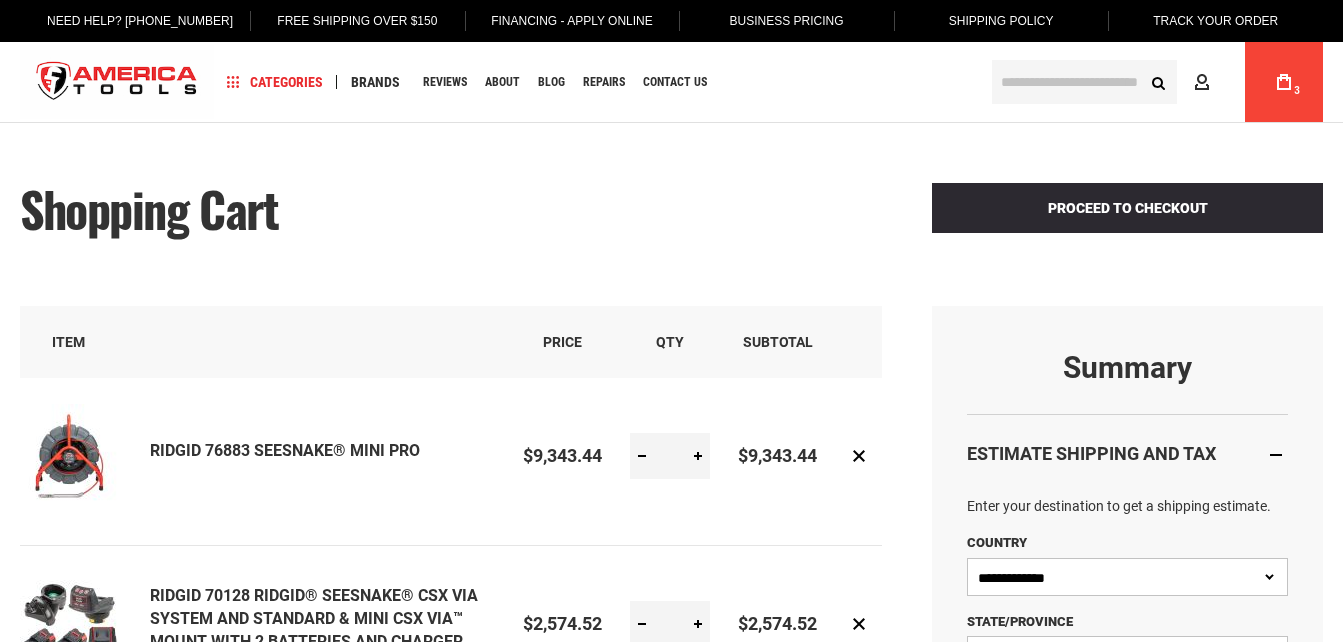 select on "**" 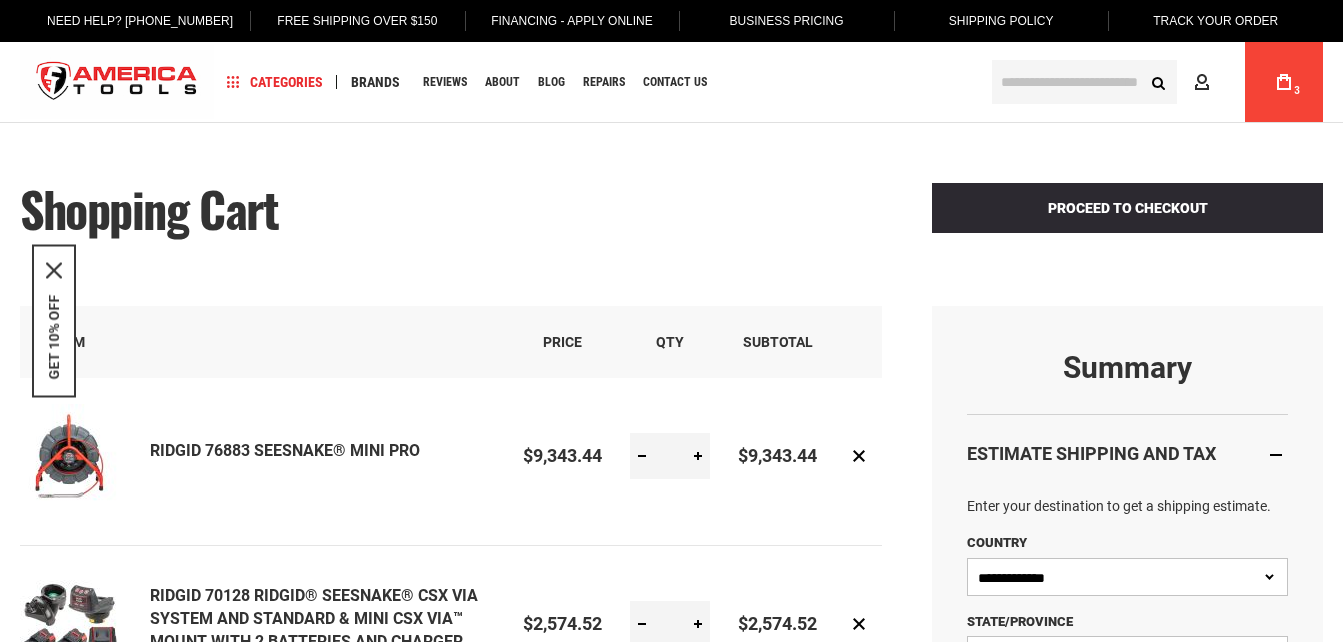 click on "Shopping Cart
Proceed to Checkout" at bounding box center [671, 234] 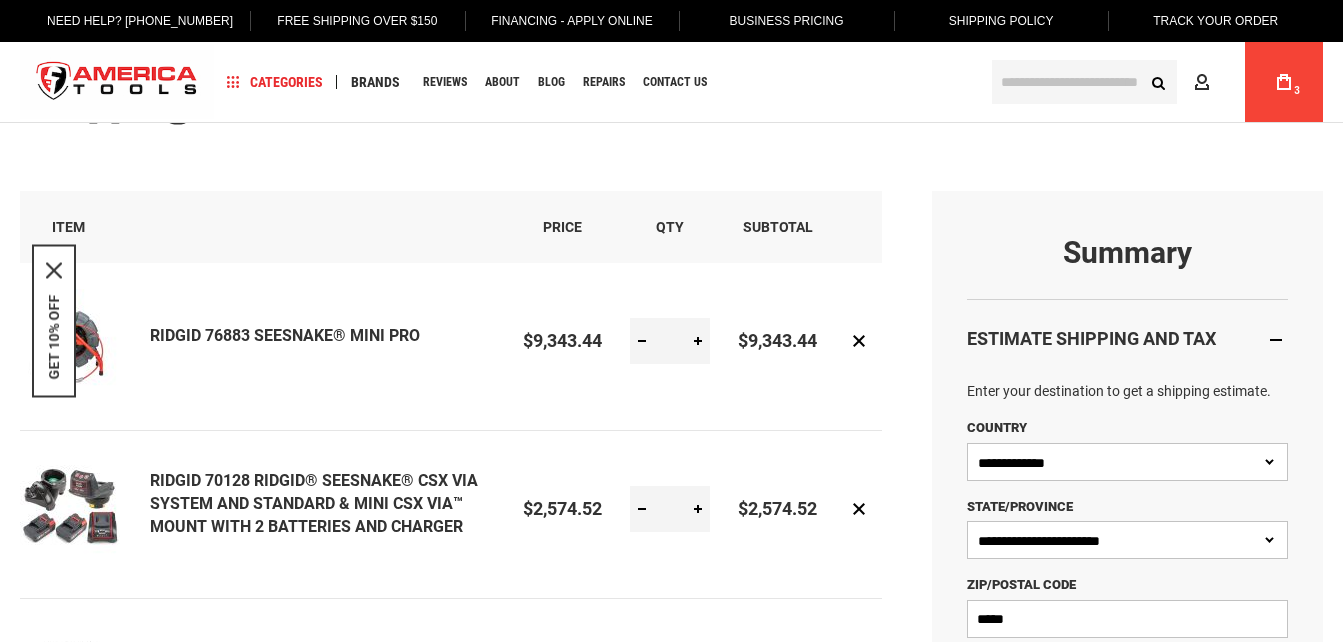 scroll, scrollTop: 0, scrollLeft: 0, axis: both 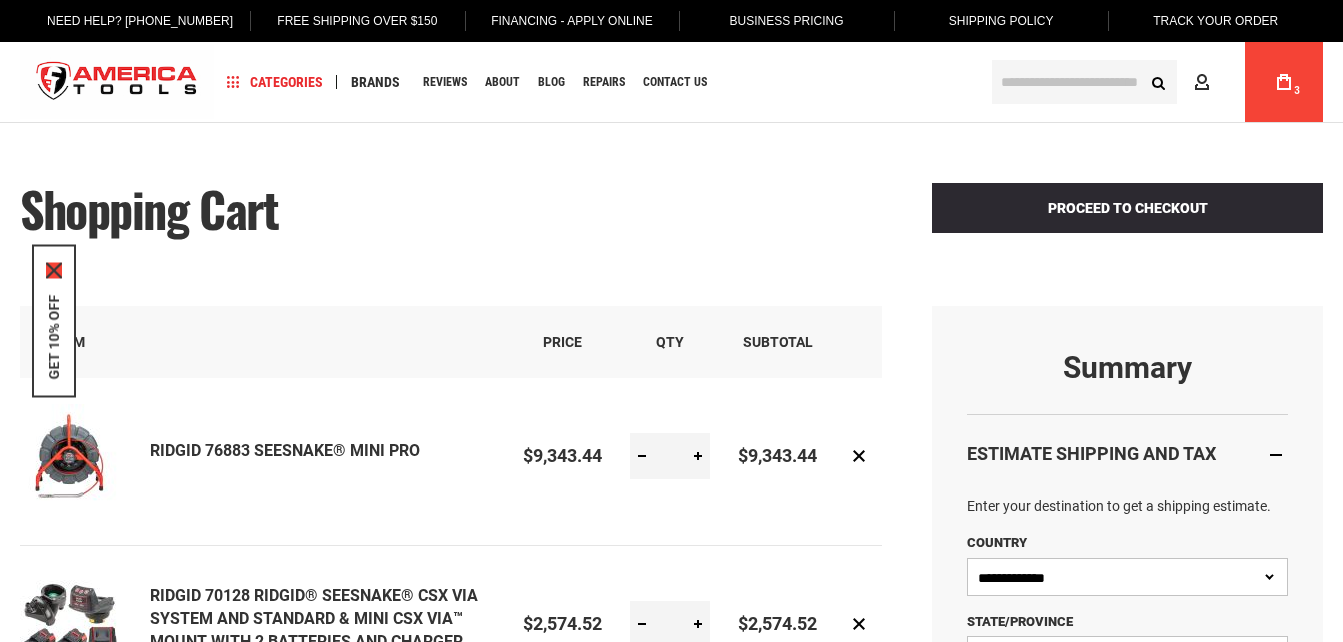 click 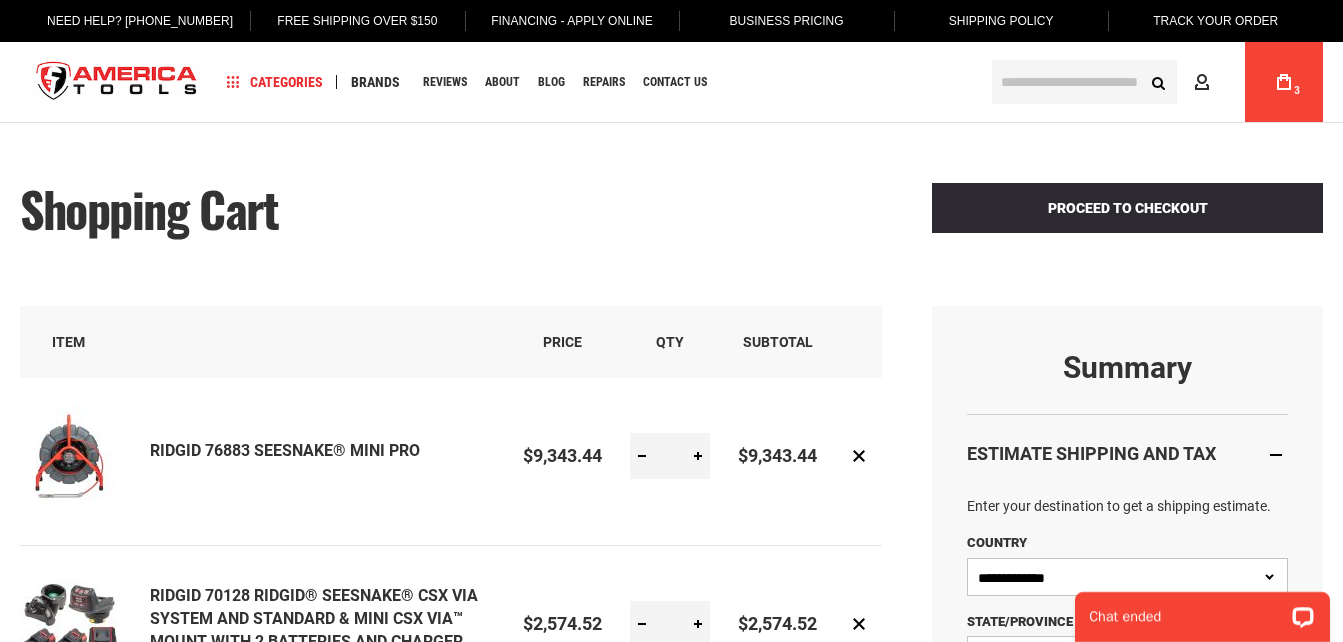 click on "Chat ended" at bounding box center [1189, 617] 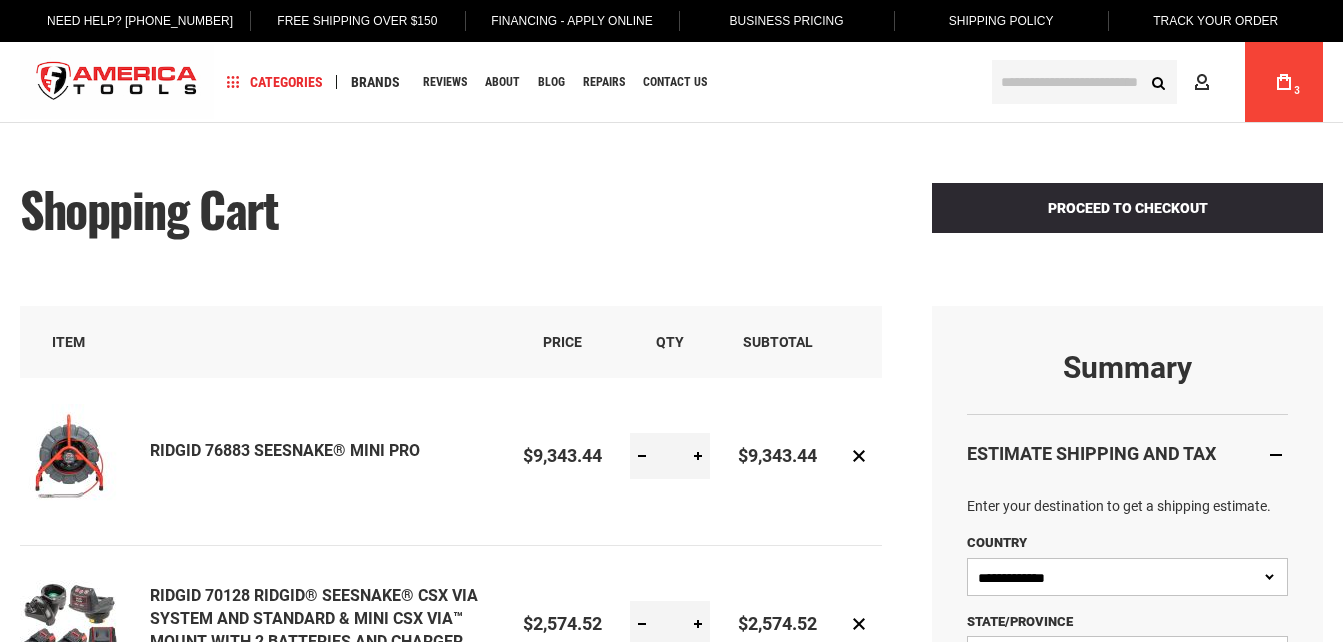 click on "Shopping Cart Items
Item
Price
Qty
Subtotal
Actions
RIDGID 76883 SEESNAKE® MINI PRO
$9,343.44
Qty
*" at bounding box center (476, 638) 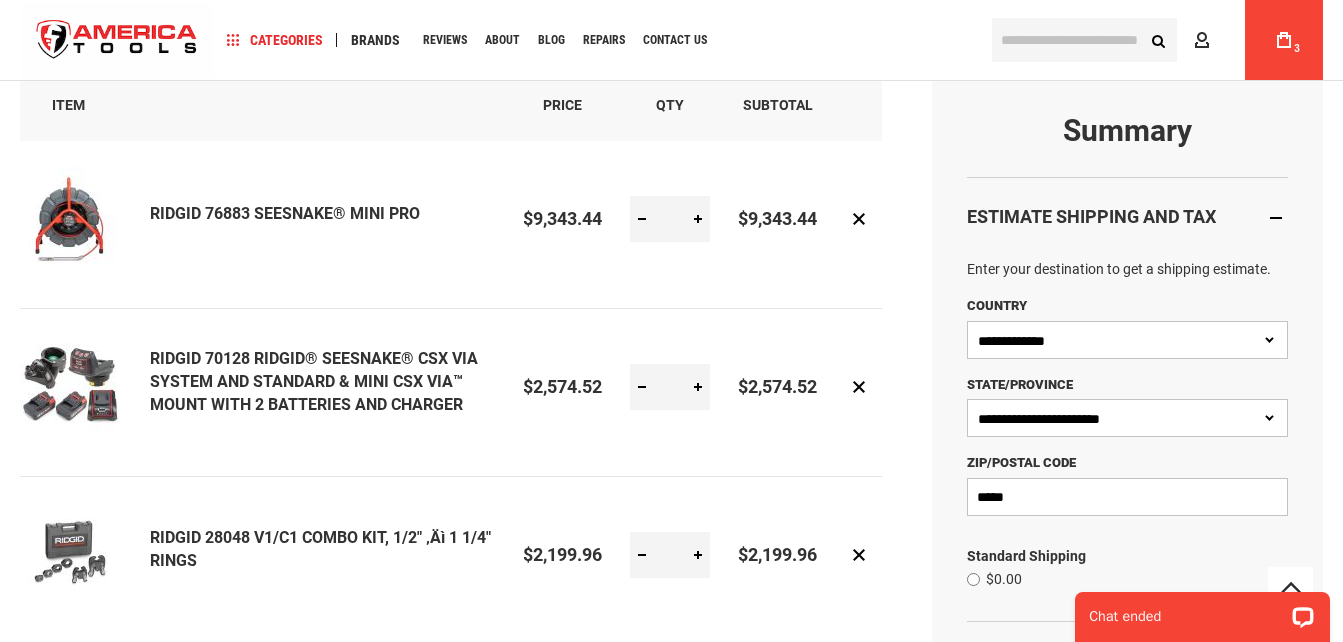 scroll, scrollTop: 200, scrollLeft: 0, axis: vertical 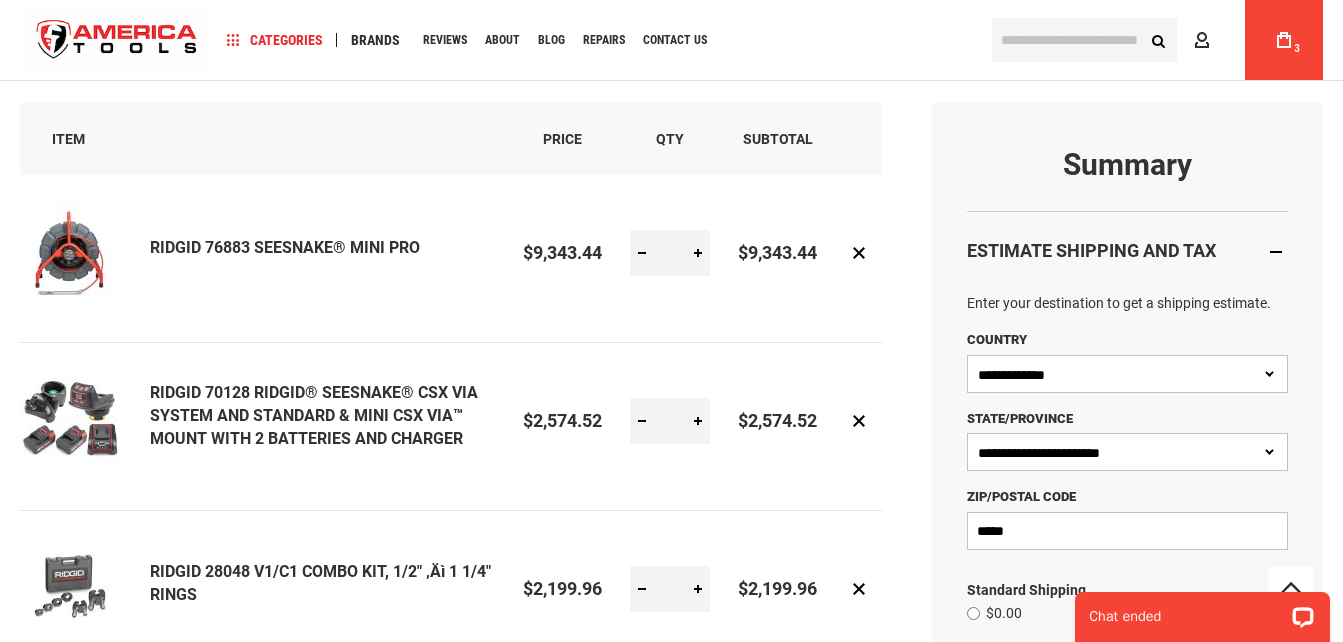 click on "Estimate Shipping and Tax" at bounding box center [1127, 251] 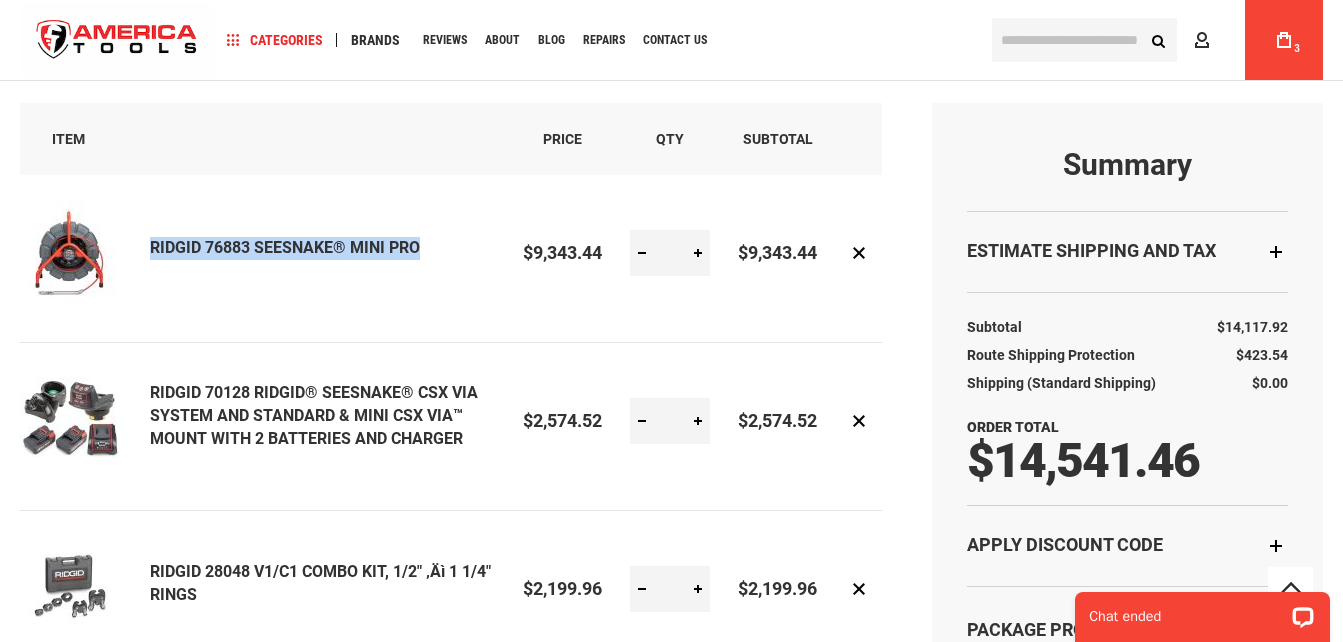 drag, startPoint x: 432, startPoint y: 242, endPoint x: 150, endPoint y: 255, distance: 282.2995 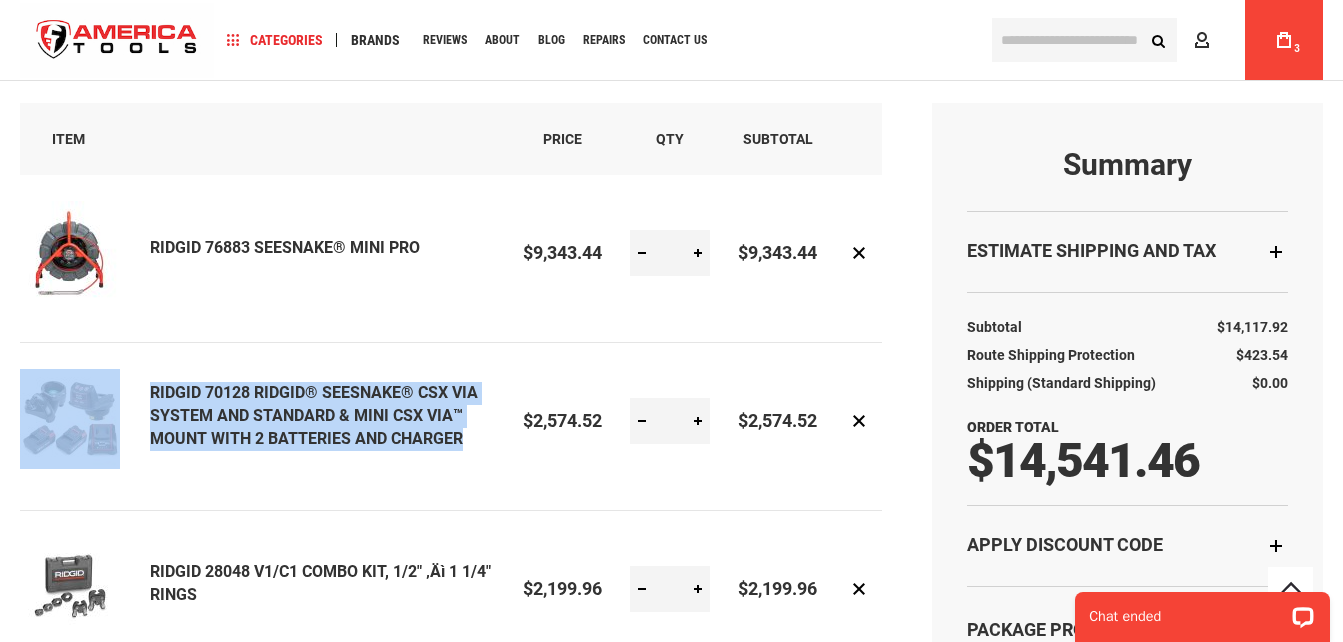 drag, startPoint x: 468, startPoint y: 444, endPoint x: 149, endPoint y: 396, distance: 322.59106 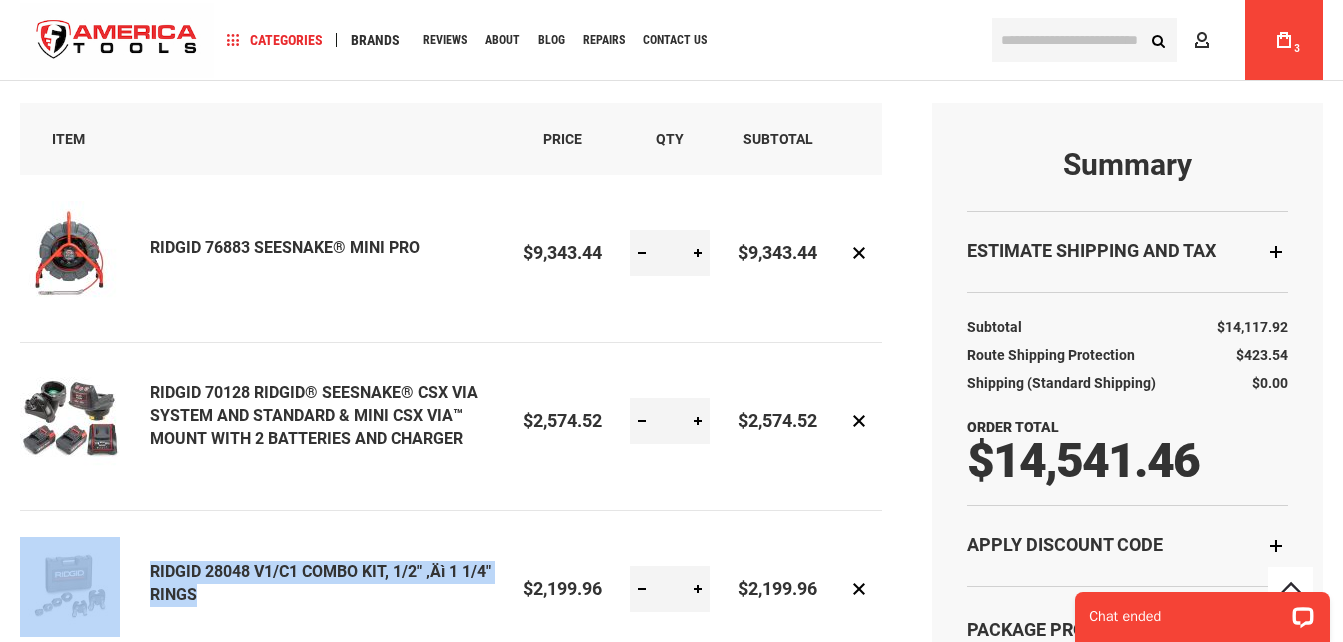drag, startPoint x: 243, startPoint y: 608, endPoint x: 149, endPoint y: 569, distance: 101.76935 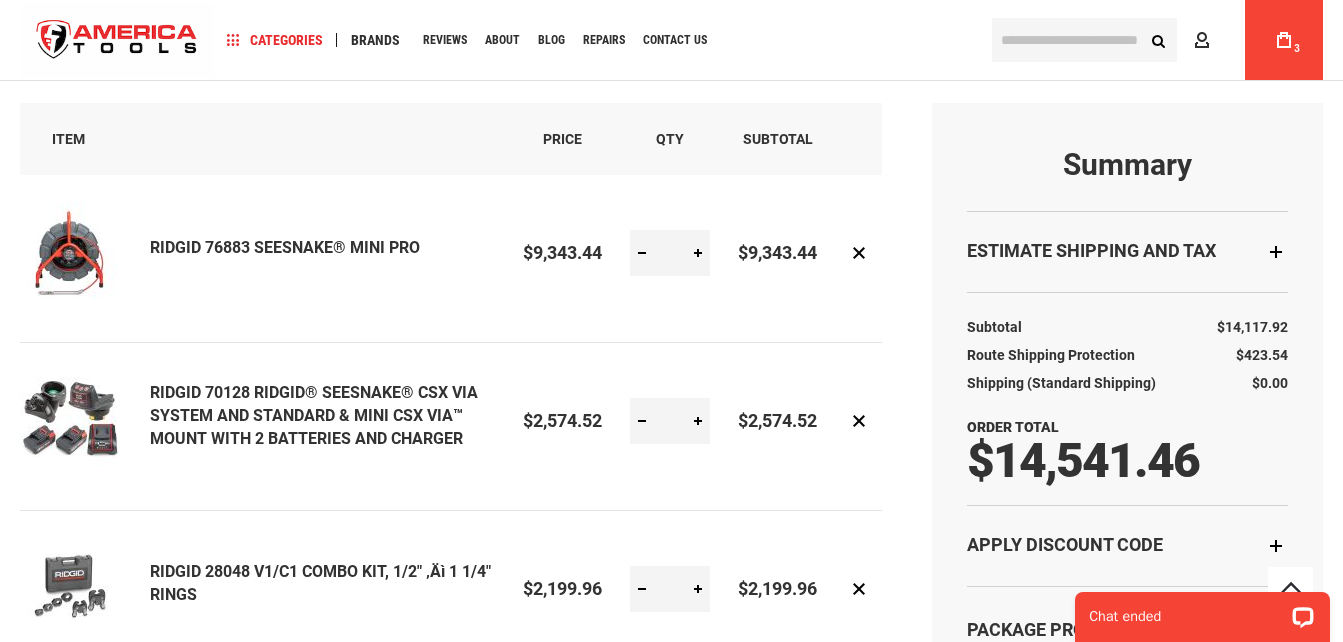 click on "Shopping Cart Items
Item
Price
Qty
Subtotal
Actions
RIDGID 76883 SEESNAKE® MINI PRO
$9,343.44
Qty
*" at bounding box center [476, 435] 